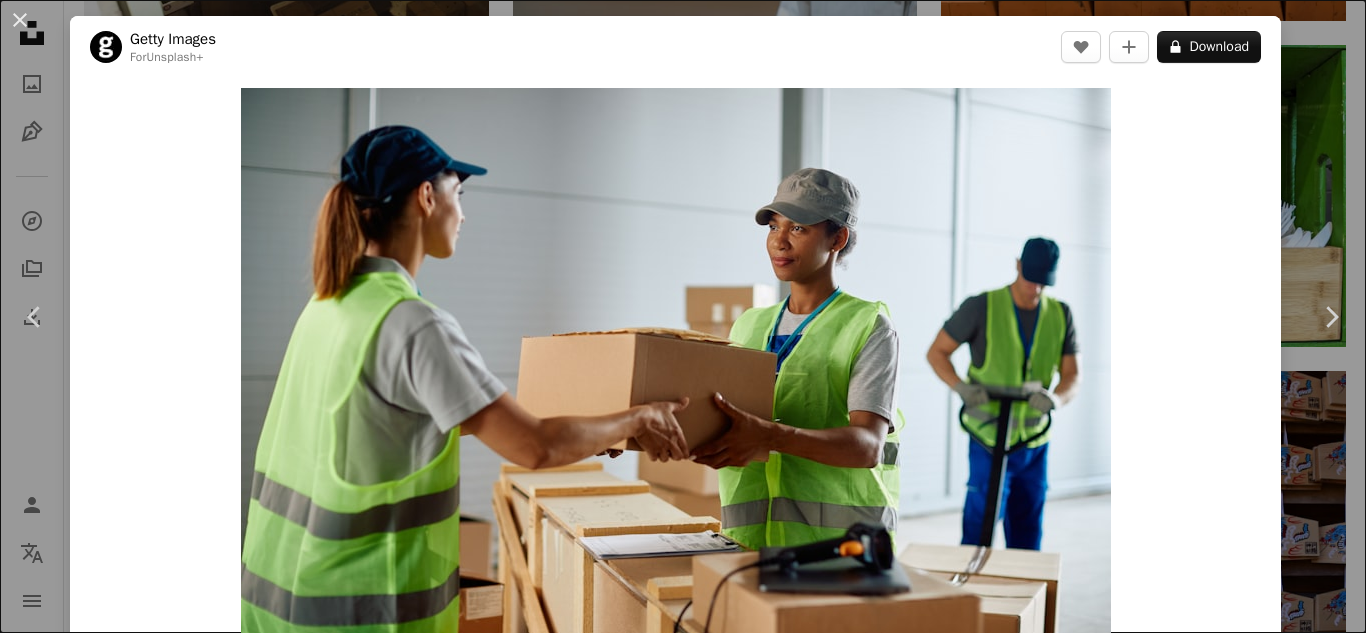 scroll, scrollTop: 2200, scrollLeft: 0, axis: vertical 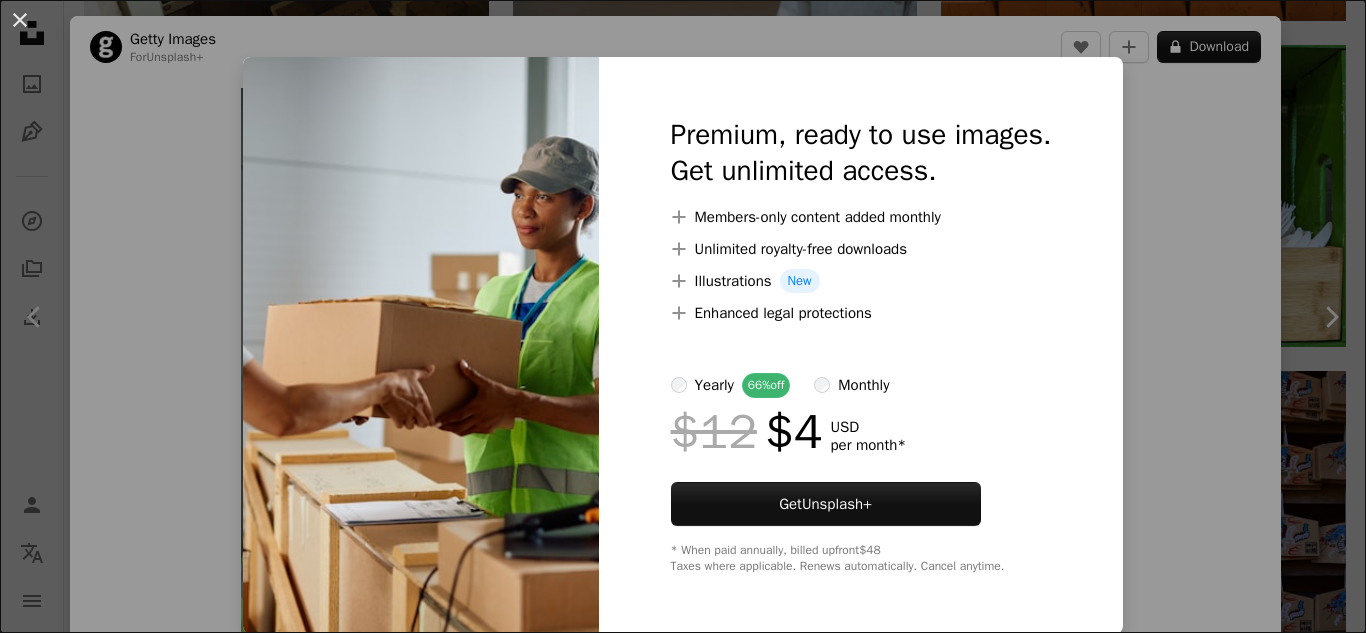 click on "An X shape Premium, ready to use images. Get unlimited access. A plus sign Members-only content added monthly A plus sign Unlimited royalty-free downloads A plus sign Illustrations  New A plus sign Enhanced legal protections yearly 66%  off monthly $12   $4 USD per month * Get  Unsplash+ * When paid annually, billed upfront  $48 Taxes where applicable. Renews automatically. Cancel anytime." at bounding box center (683, 316) 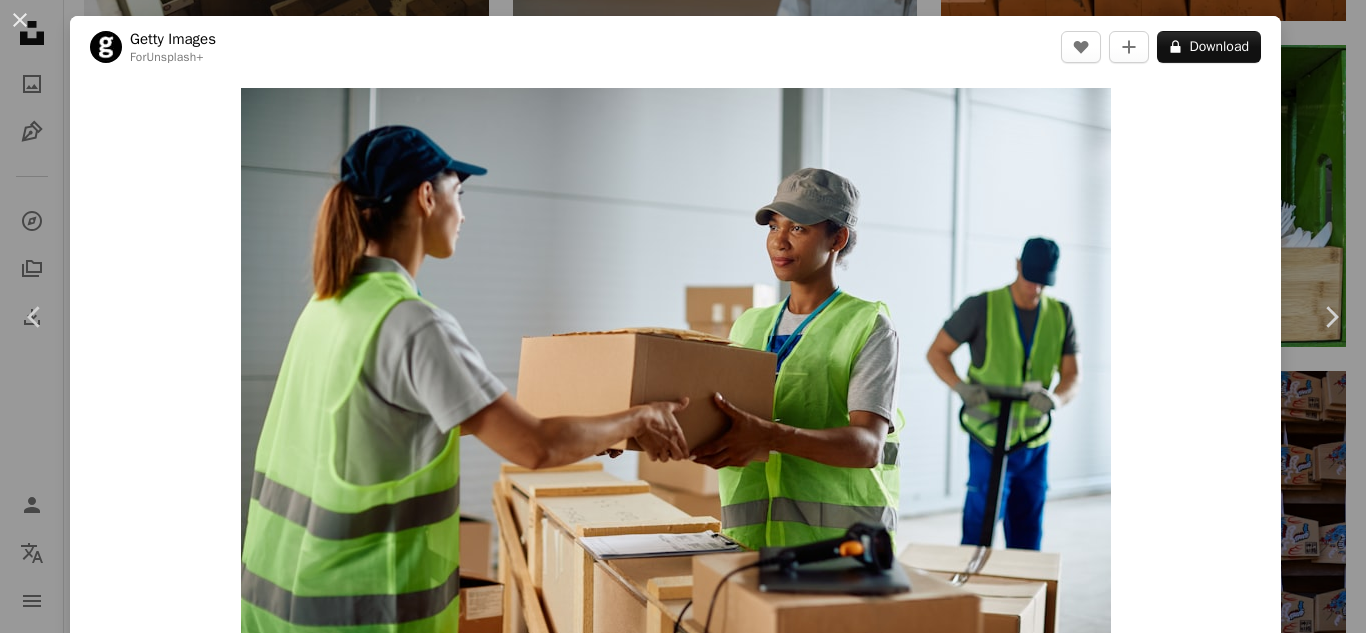 click on "Zoom in" at bounding box center [675, 378] 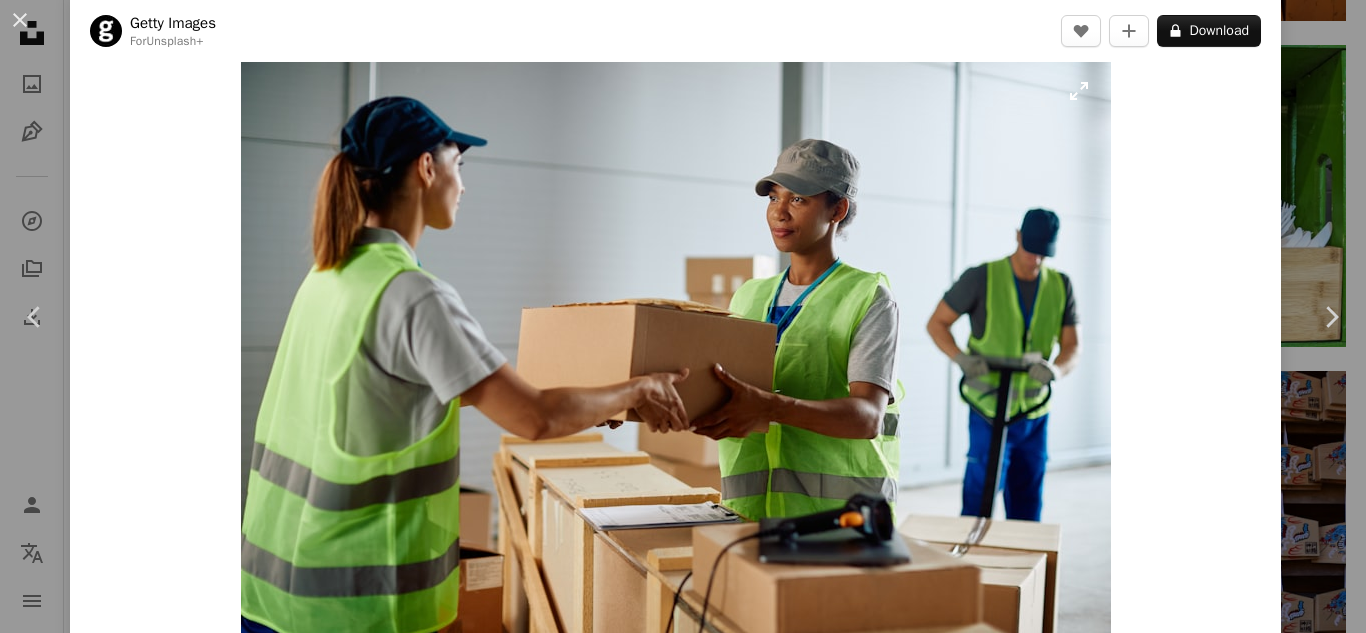 scroll, scrollTop: 0, scrollLeft: 0, axis: both 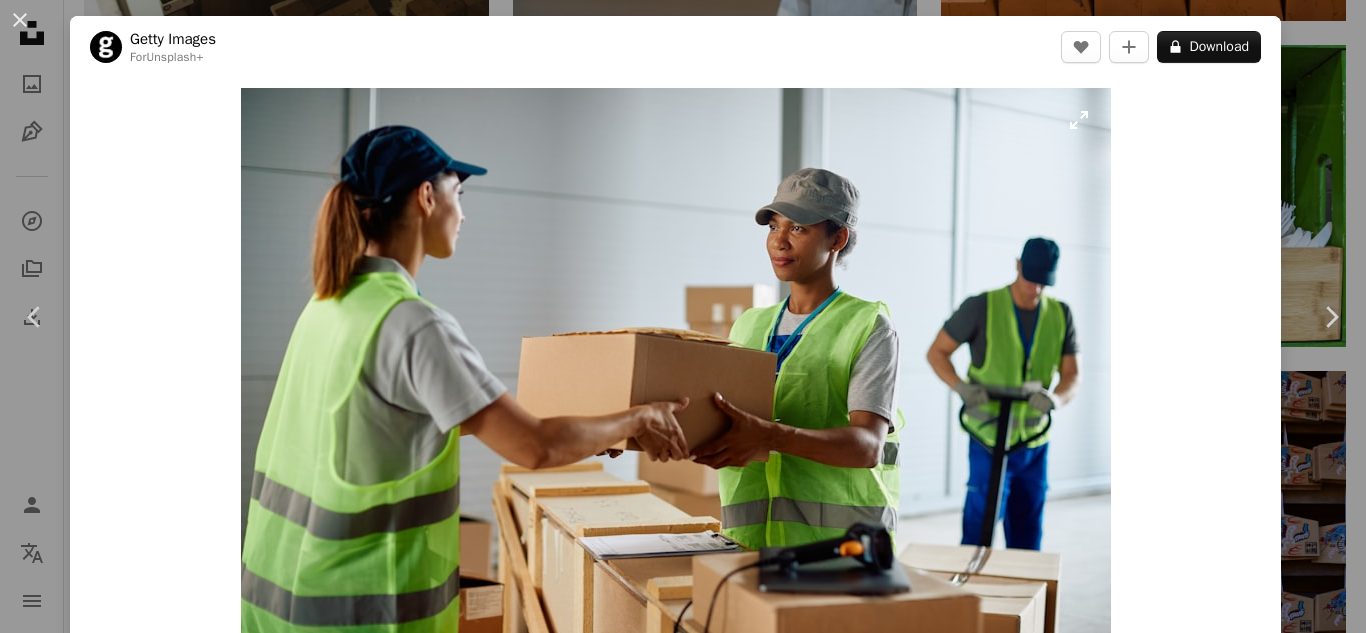 click at bounding box center [676, 378] 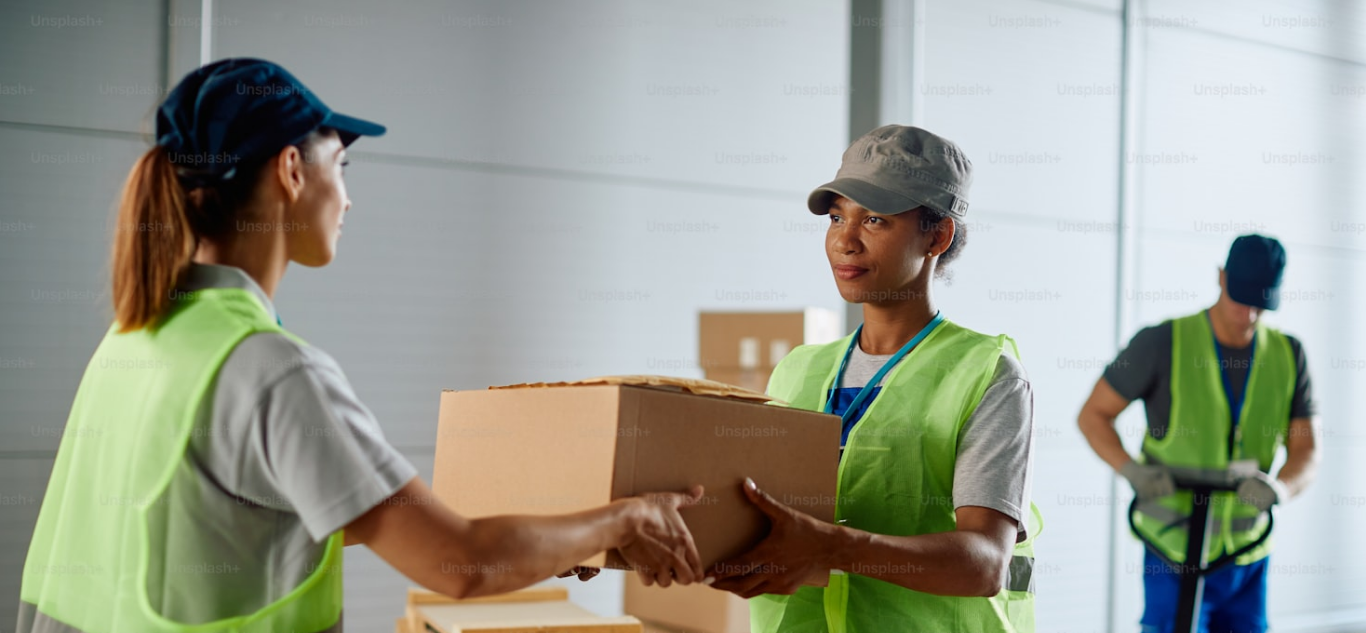scroll, scrollTop: 130, scrollLeft: 0, axis: vertical 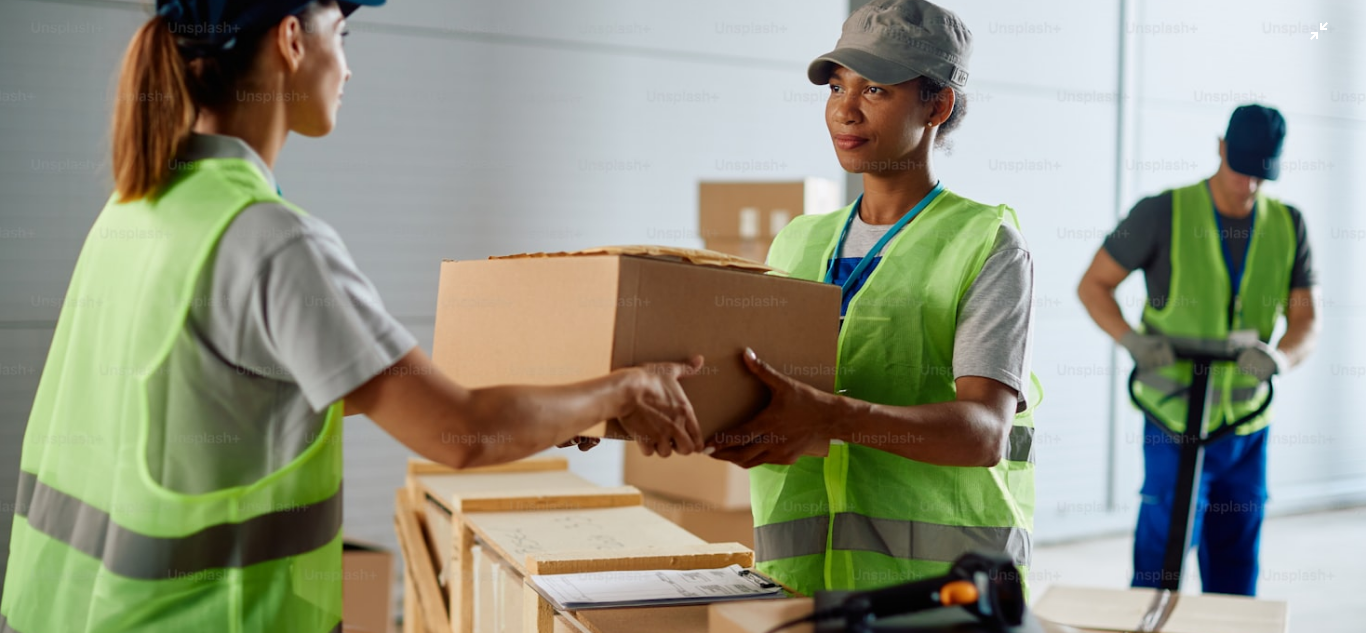 click at bounding box center [683, 325] 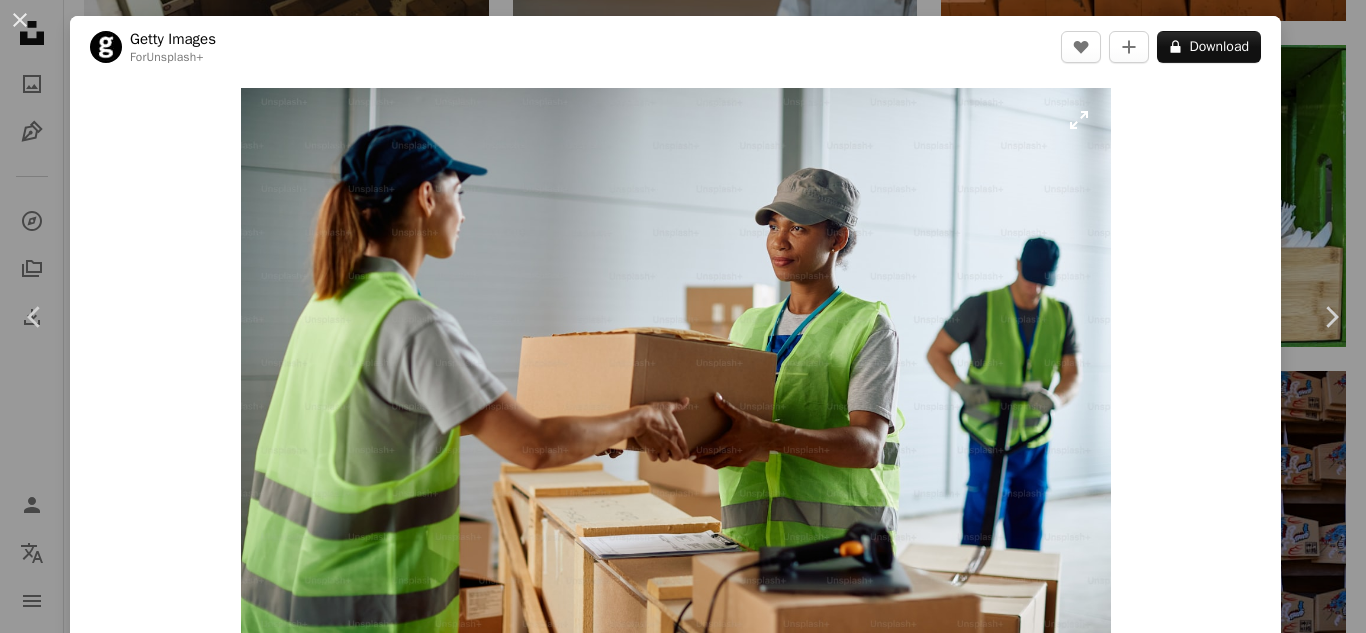 scroll, scrollTop: 35, scrollLeft: 0, axis: vertical 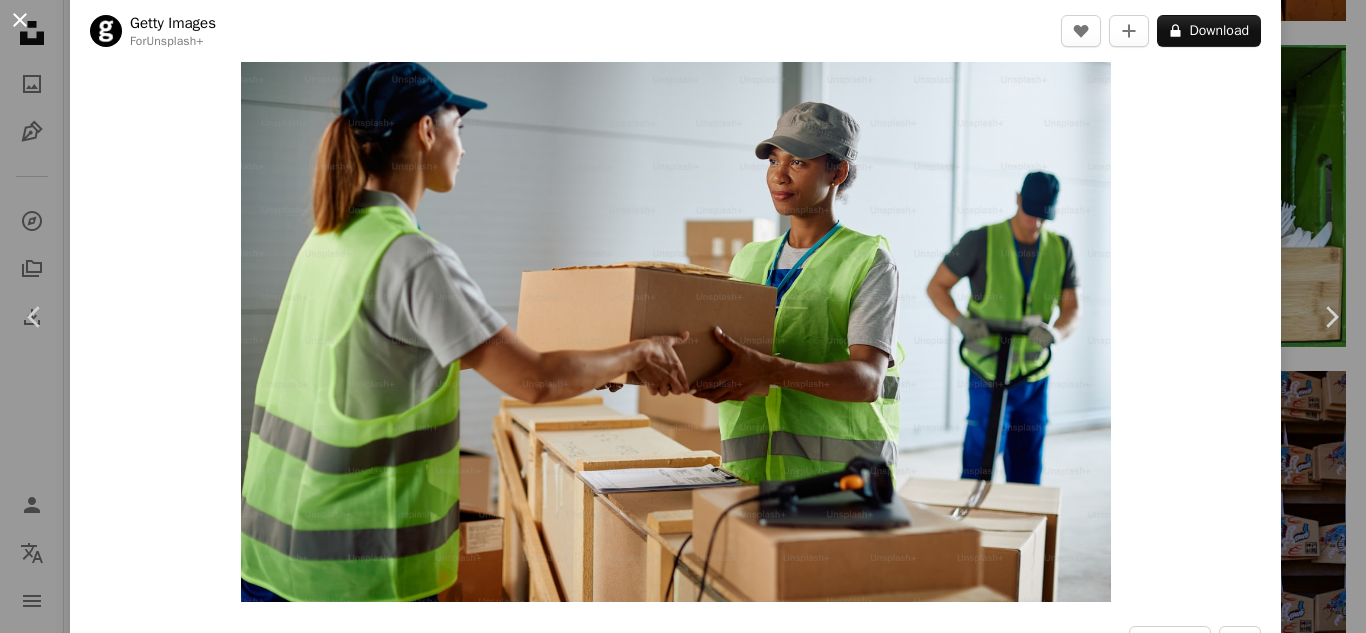click on "An X shape" at bounding box center [20, 20] 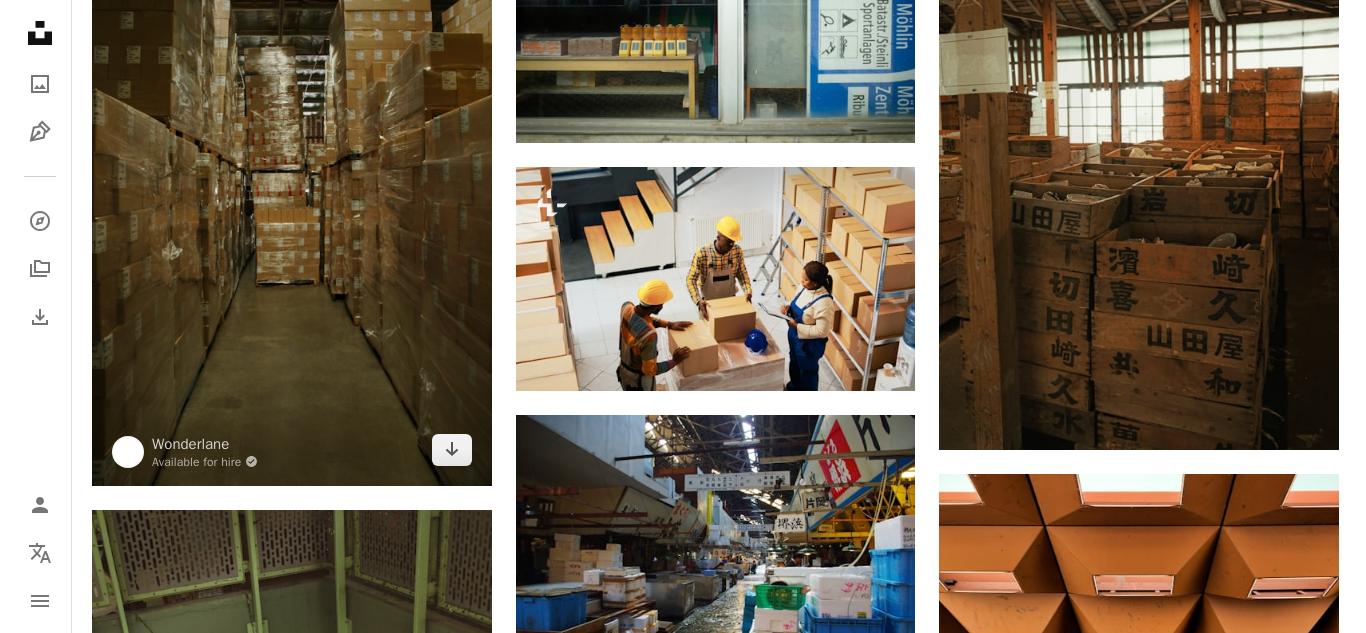 scroll, scrollTop: 1200, scrollLeft: 0, axis: vertical 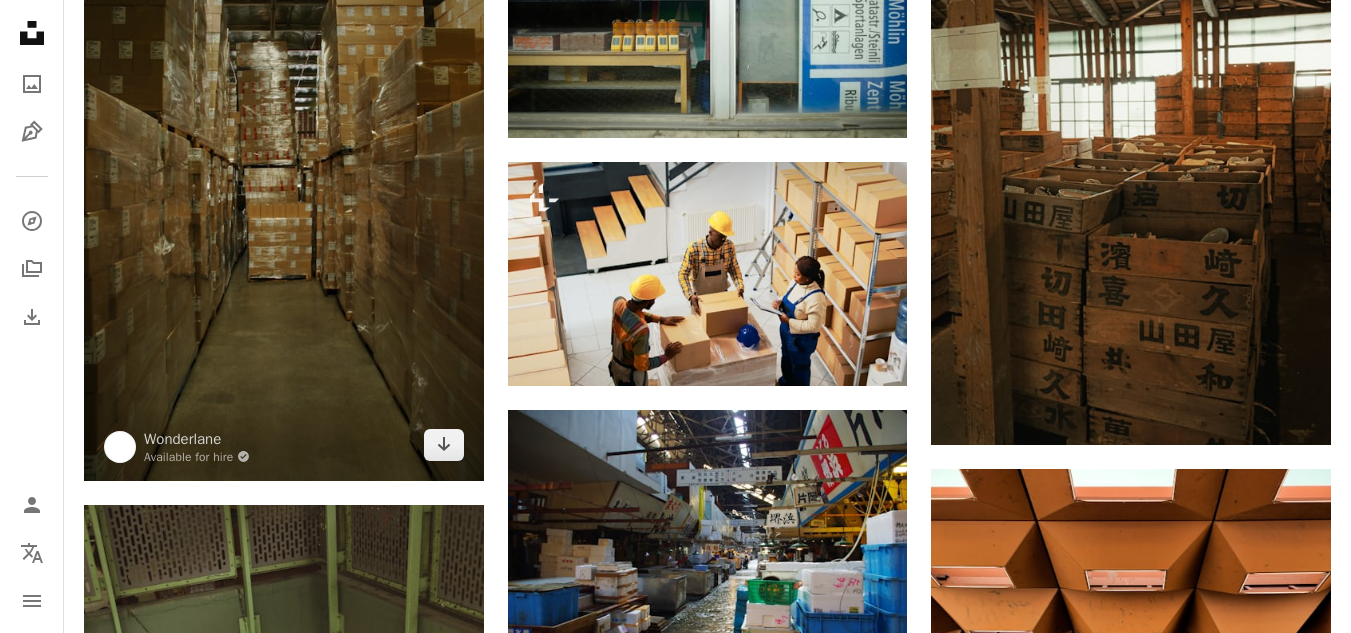 click at bounding box center [284, 180] 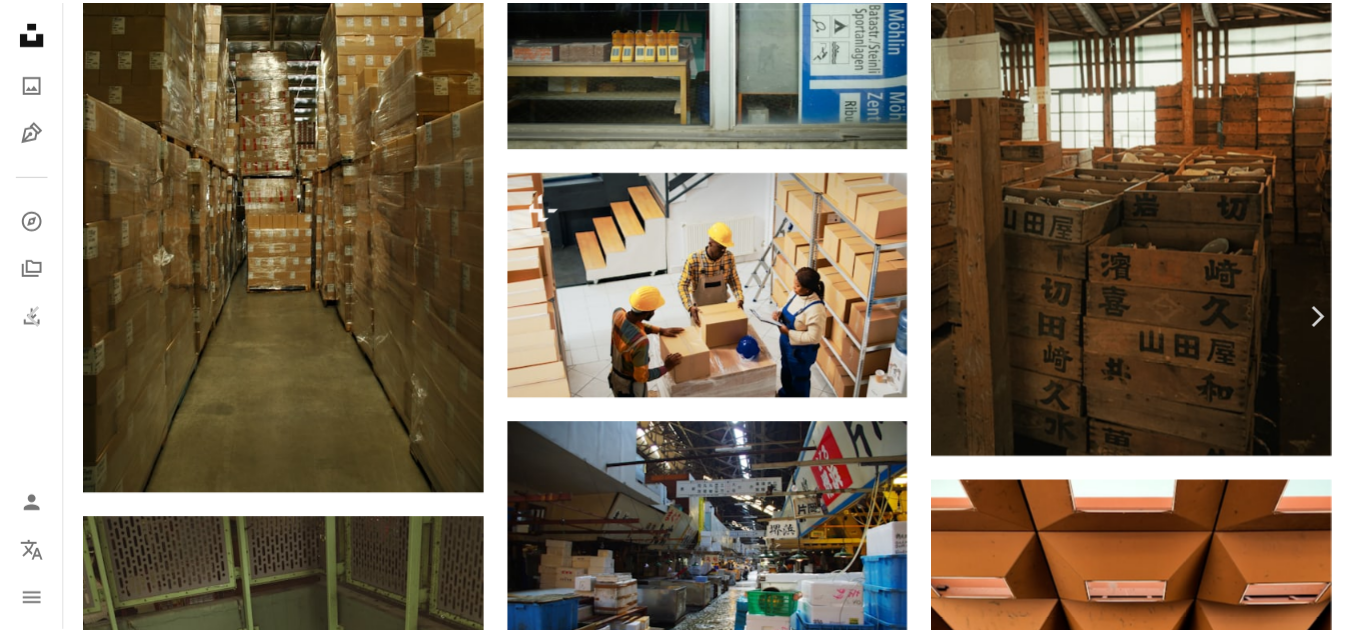 scroll, scrollTop: 200, scrollLeft: 0, axis: vertical 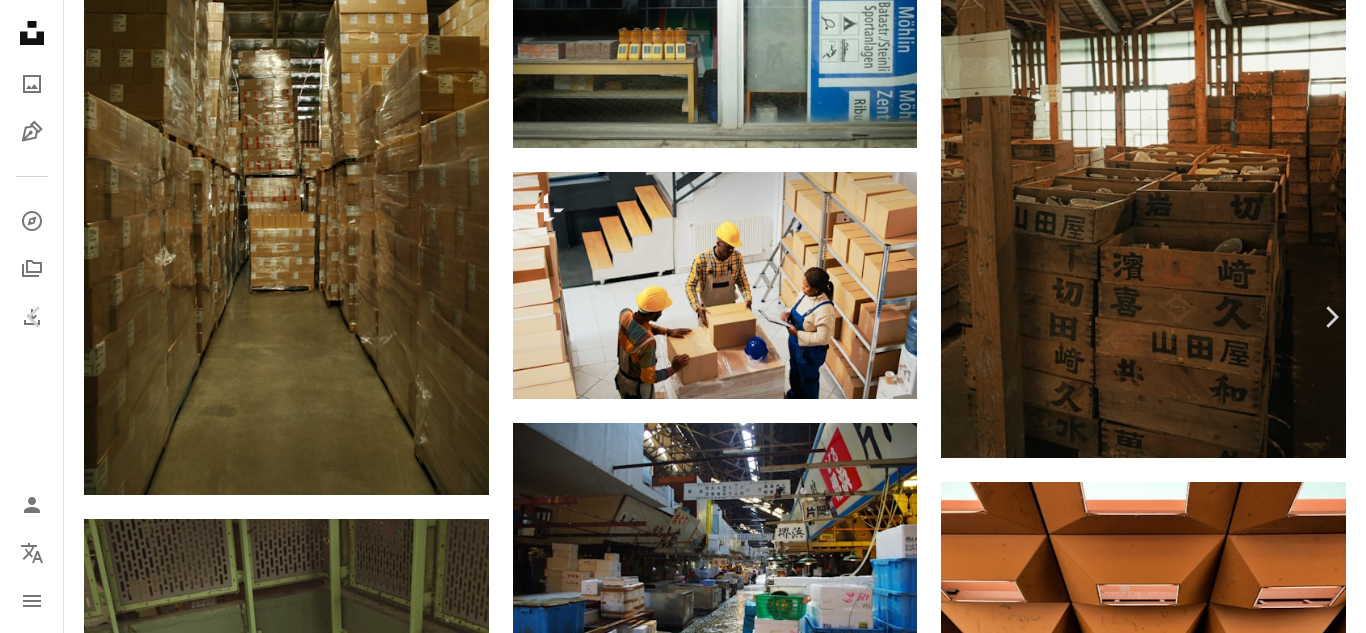 click on "An X shape" at bounding box center (20, 20) 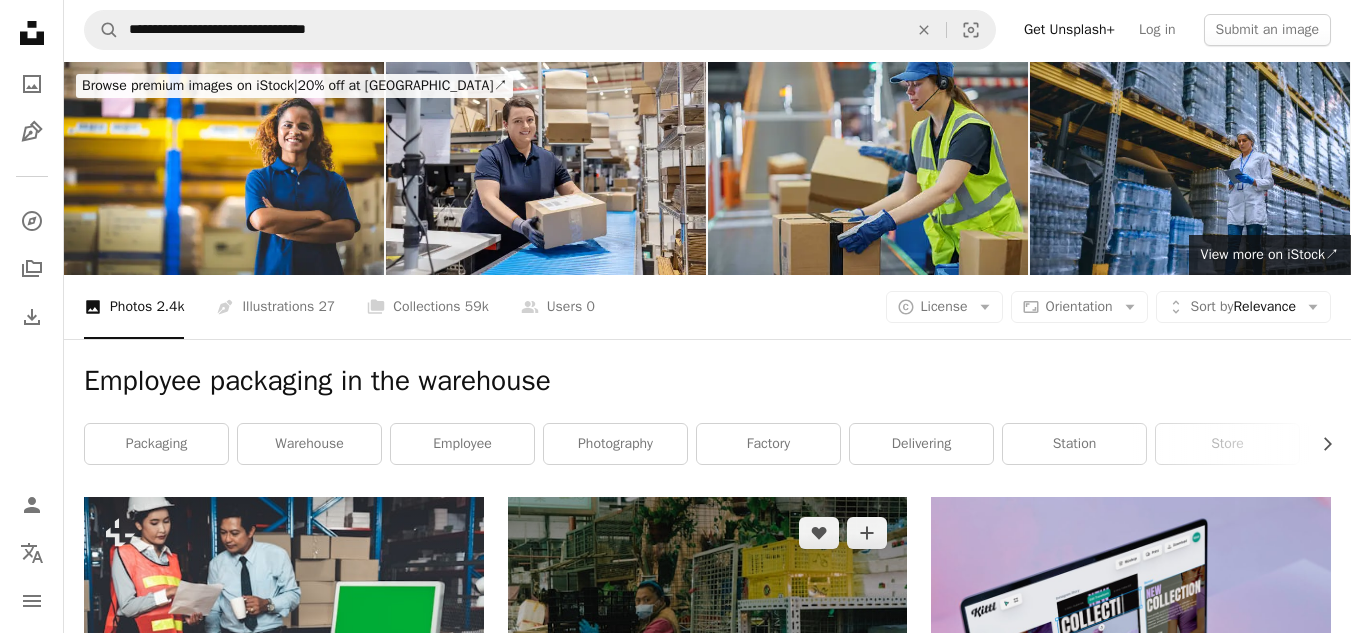 scroll, scrollTop: 0, scrollLeft: 0, axis: both 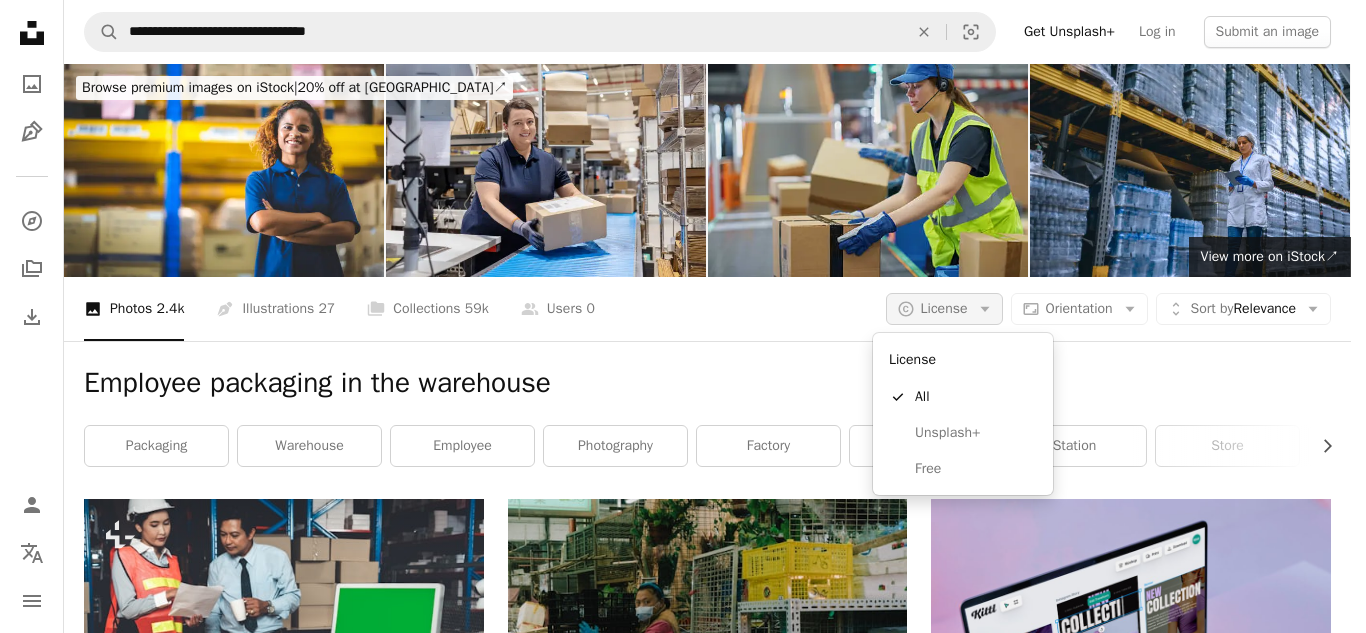 click on "License" at bounding box center (944, 308) 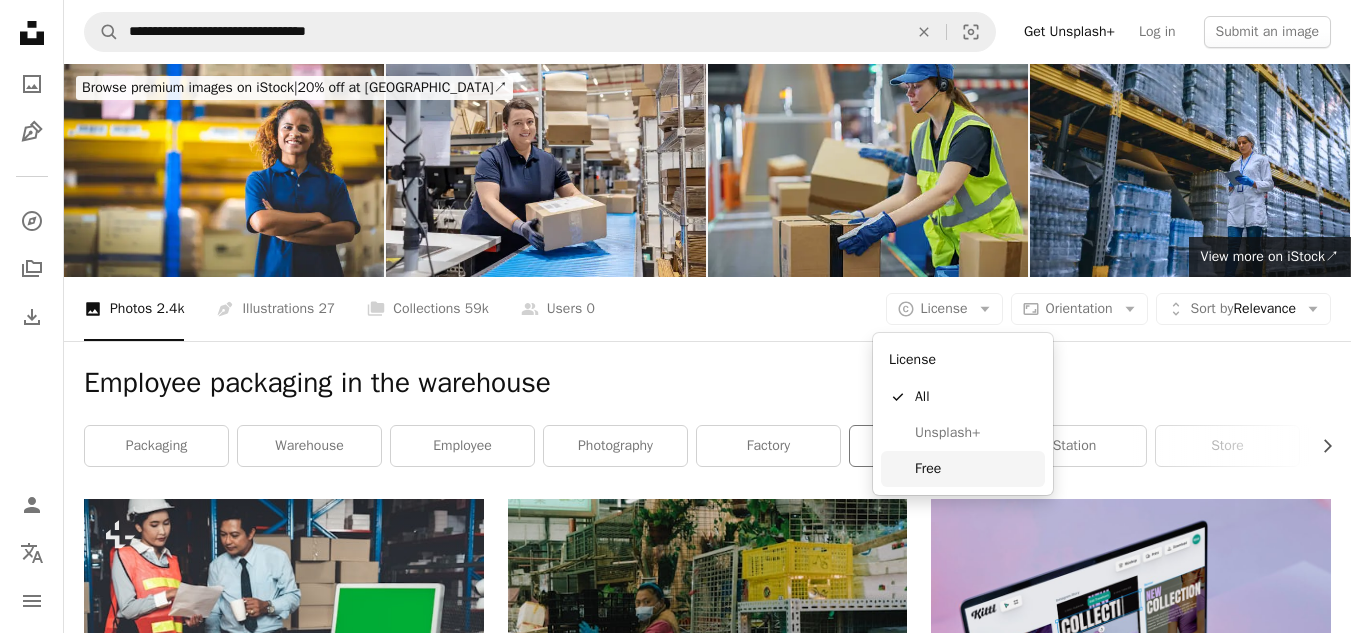 click on "Free" at bounding box center (976, 469) 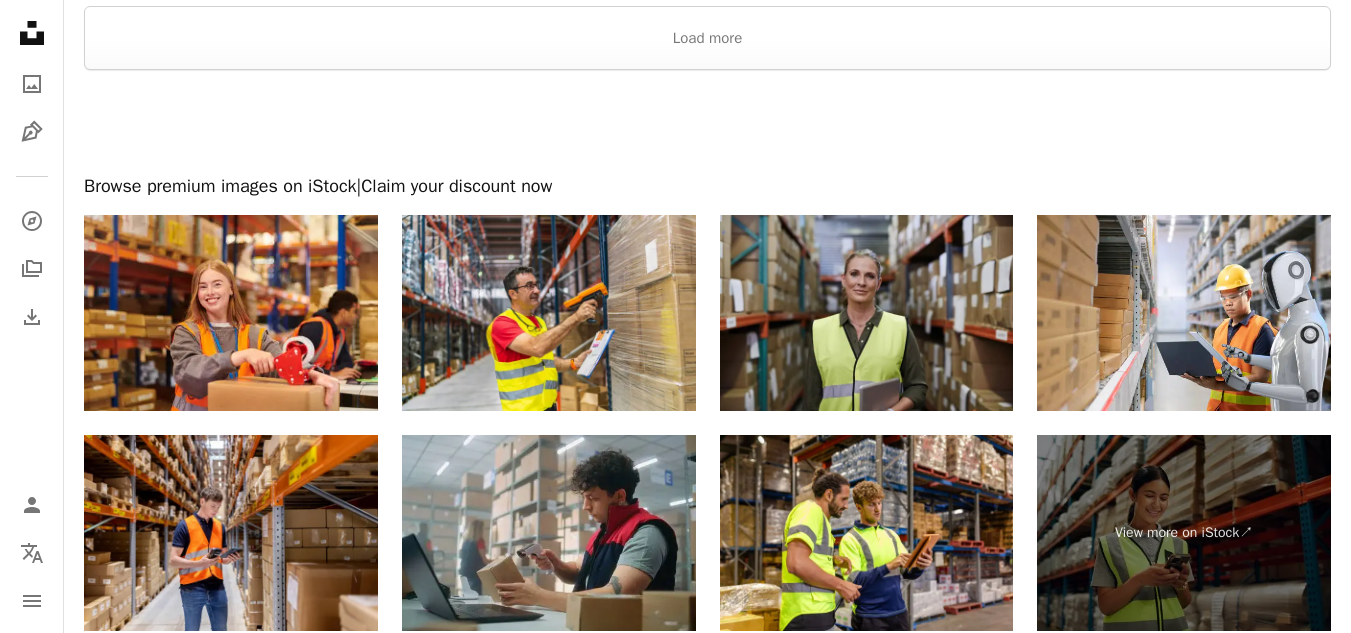 scroll, scrollTop: 4000, scrollLeft: 0, axis: vertical 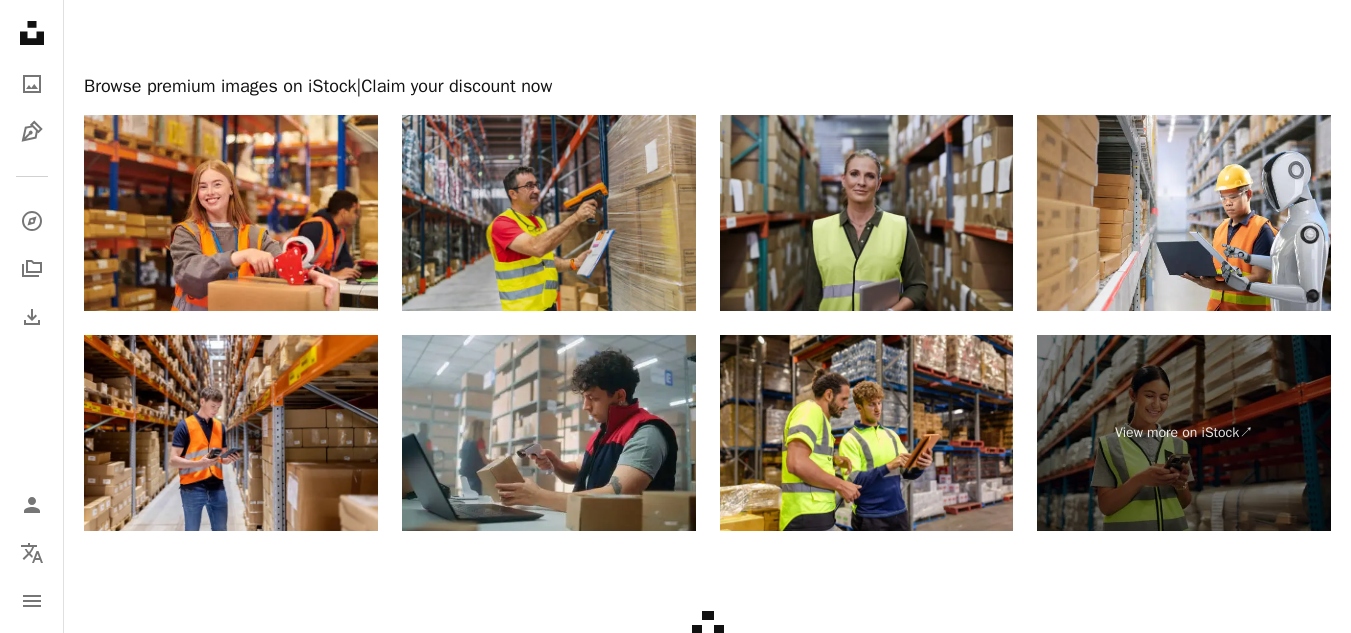 click at bounding box center [549, 213] 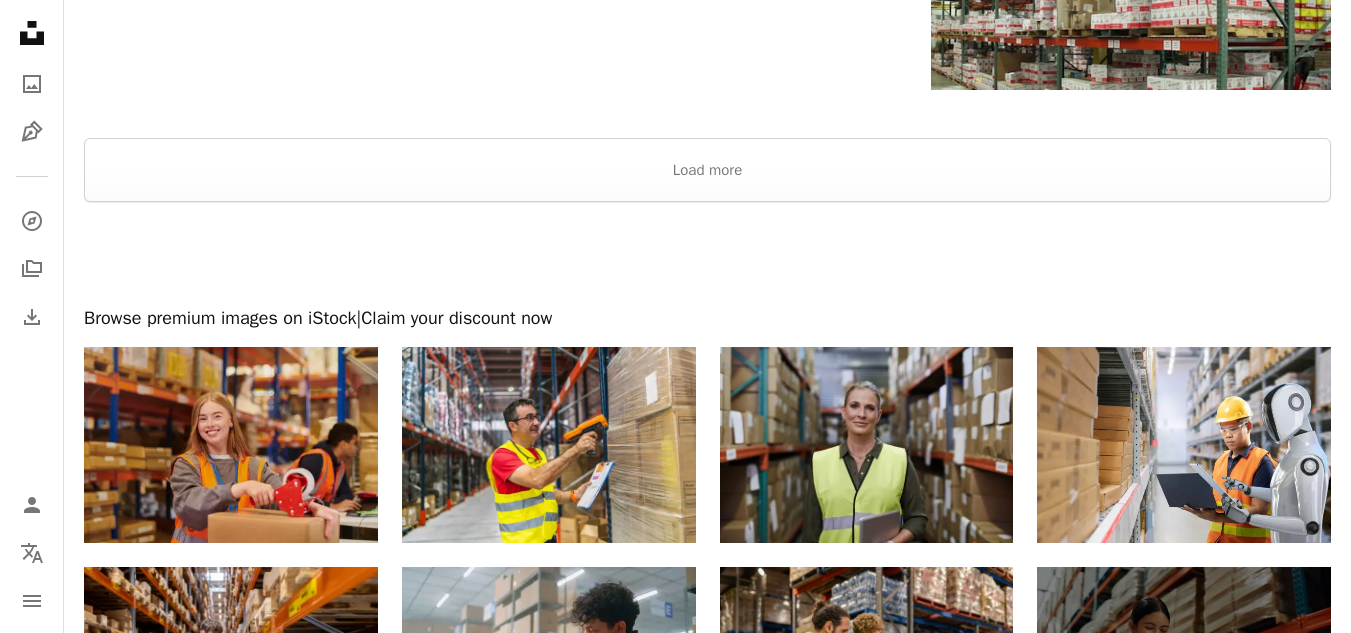 scroll, scrollTop: 3700, scrollLeft: 0, axis: vertical 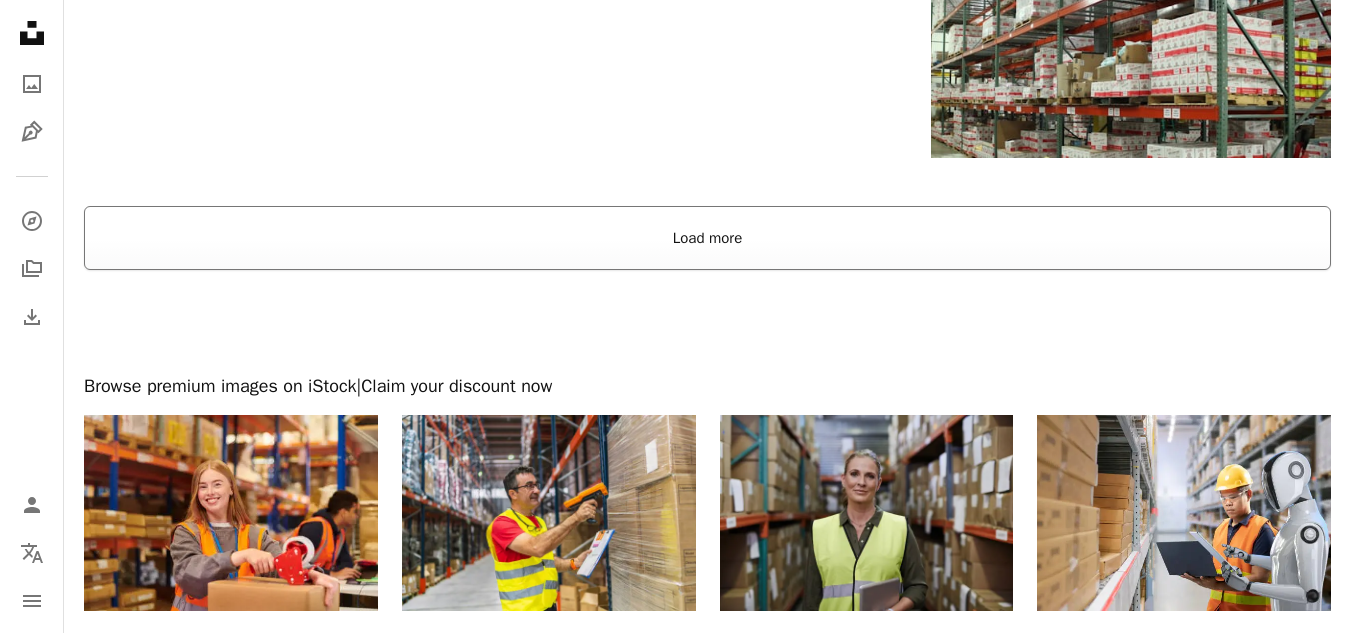 click on "Load more" at bounding box center [707, 238] 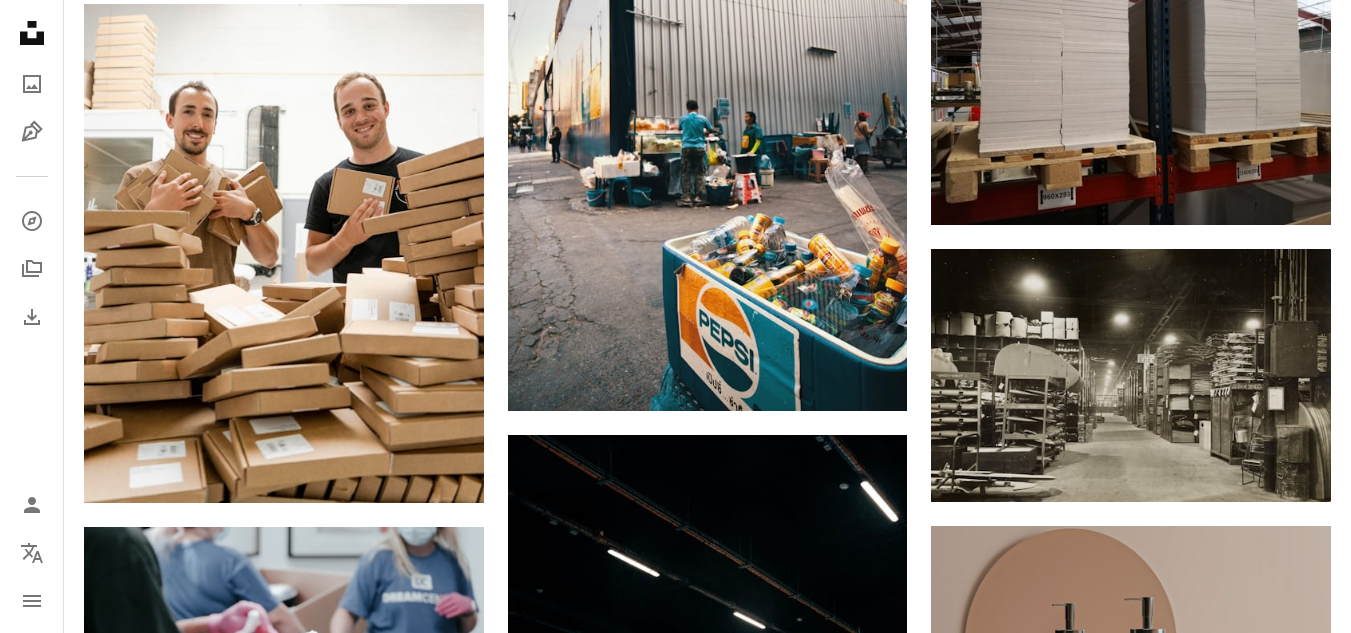 scroll, scrollTop: 7300, scrollLeft: 0, axis: vertical 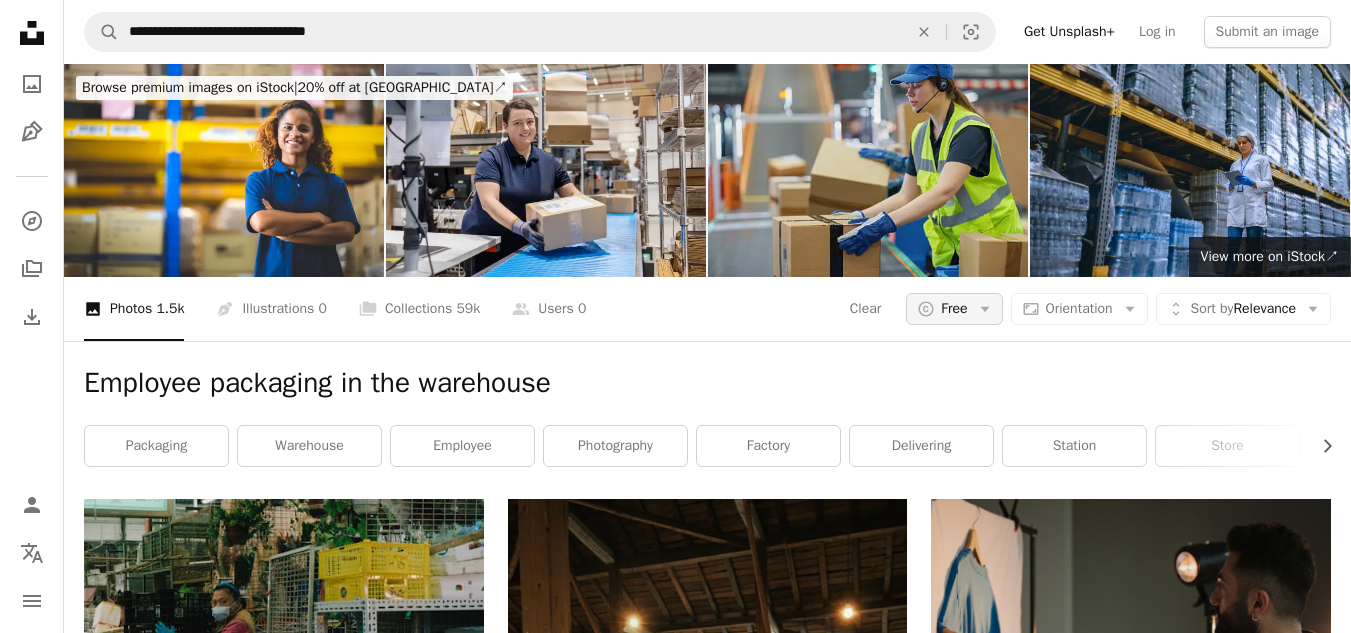 click on "Free" at bounding box center (954, 309) 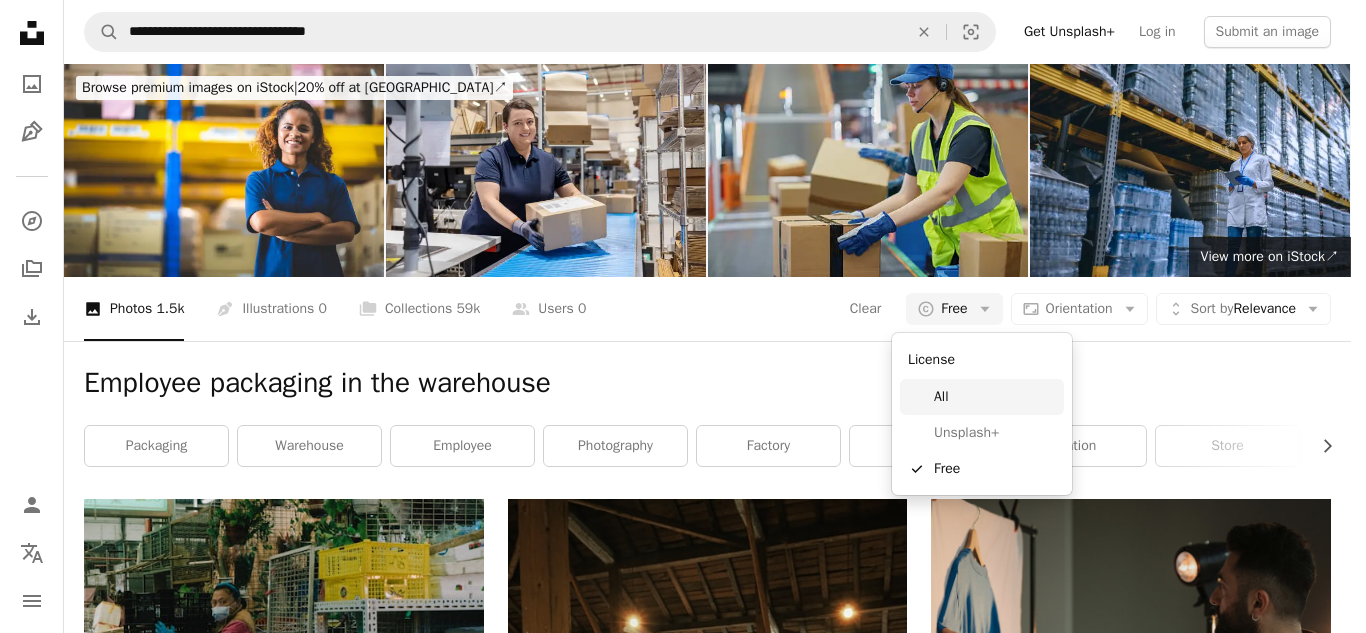 click on "All" at bounding box center (995, 397) 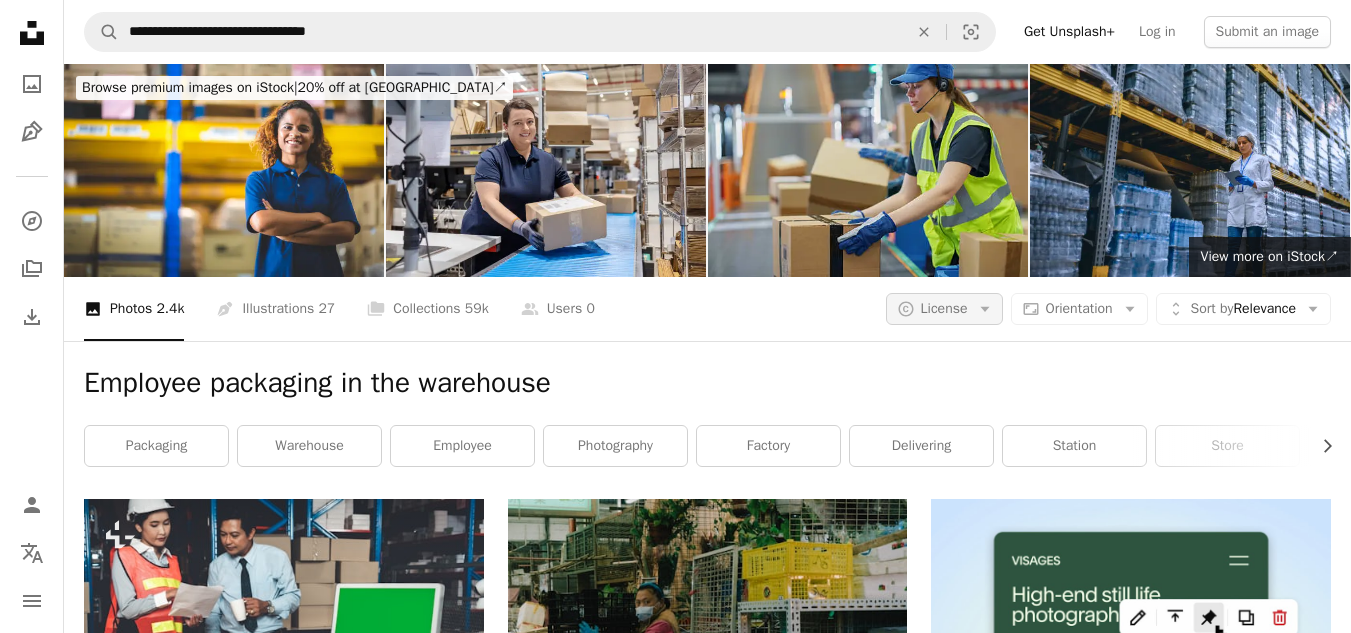 click 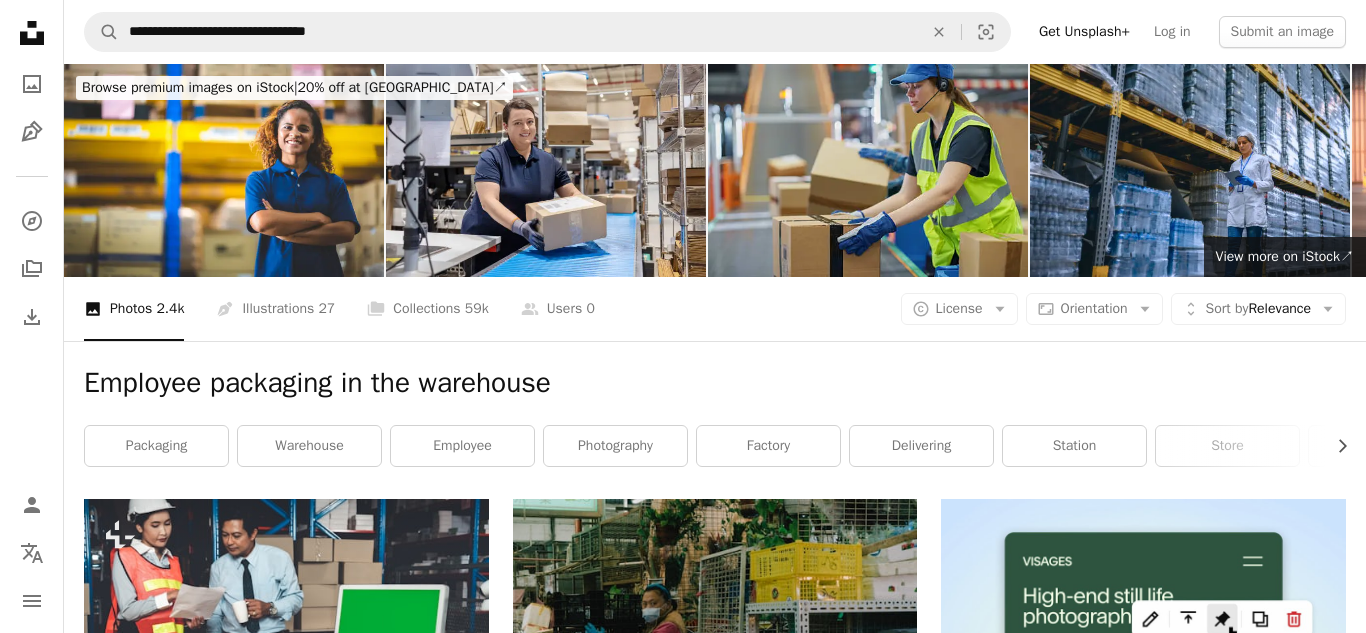 click on "**********" at bounding box center (683, 4715) 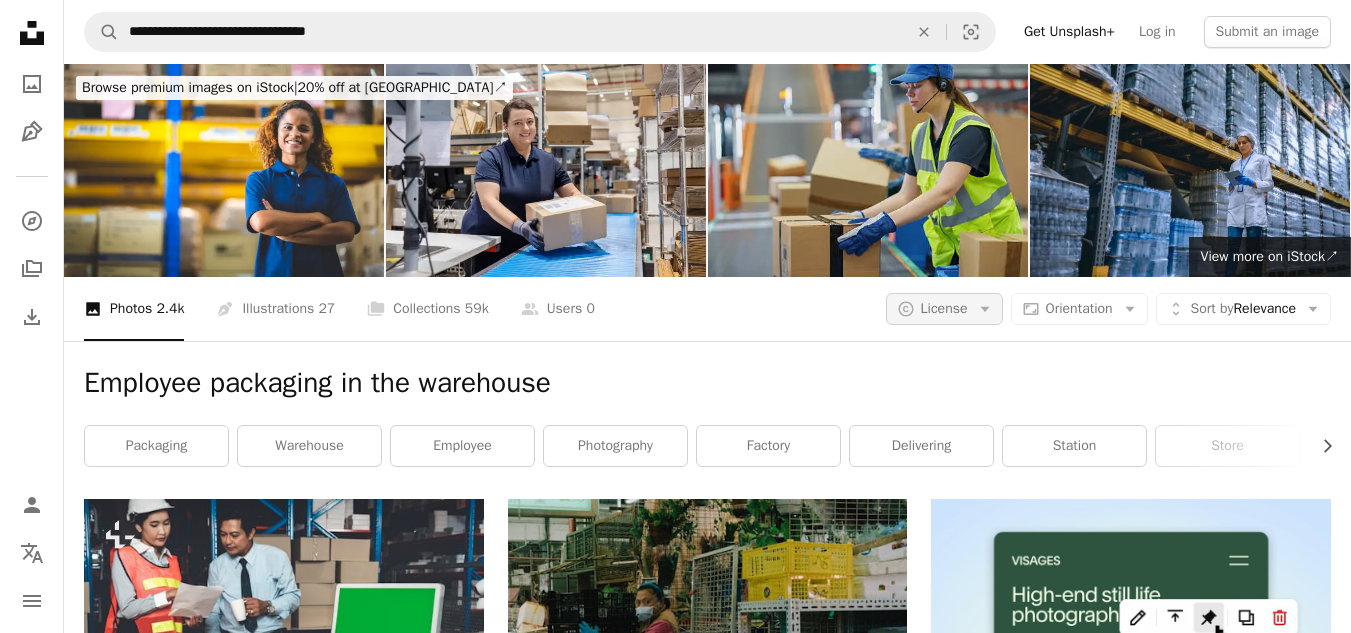click on "Arrow down" 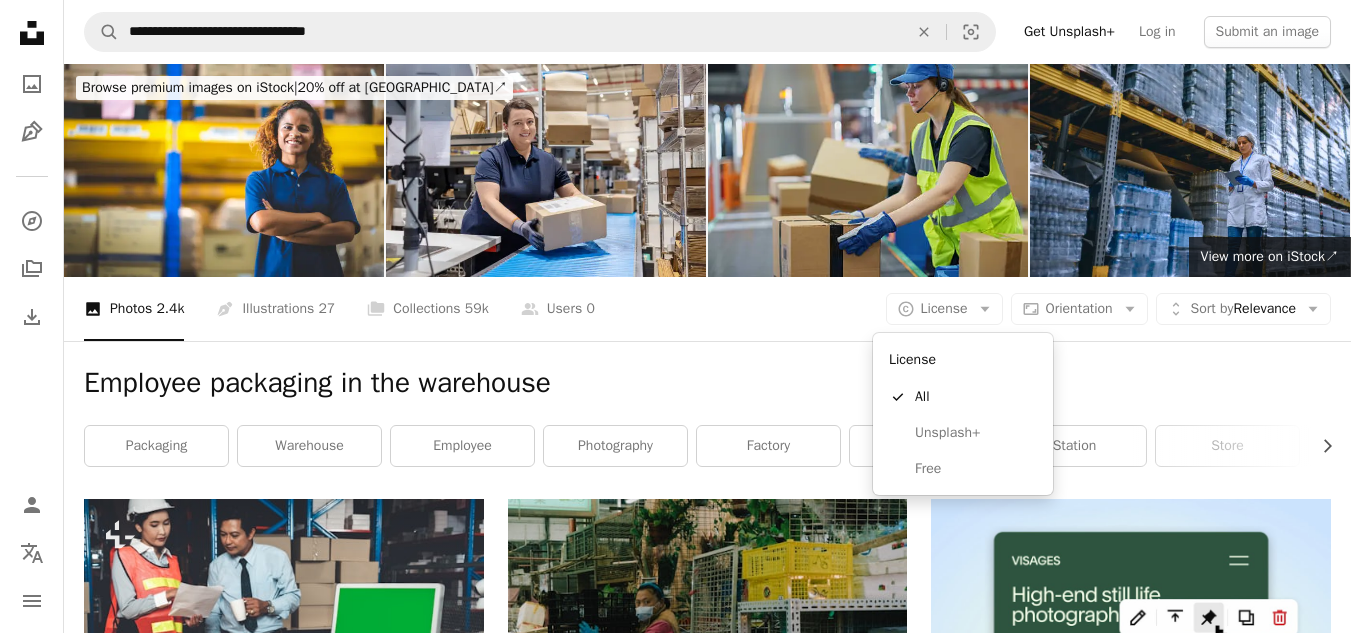click on "**********" at bounding box center (675, 316) 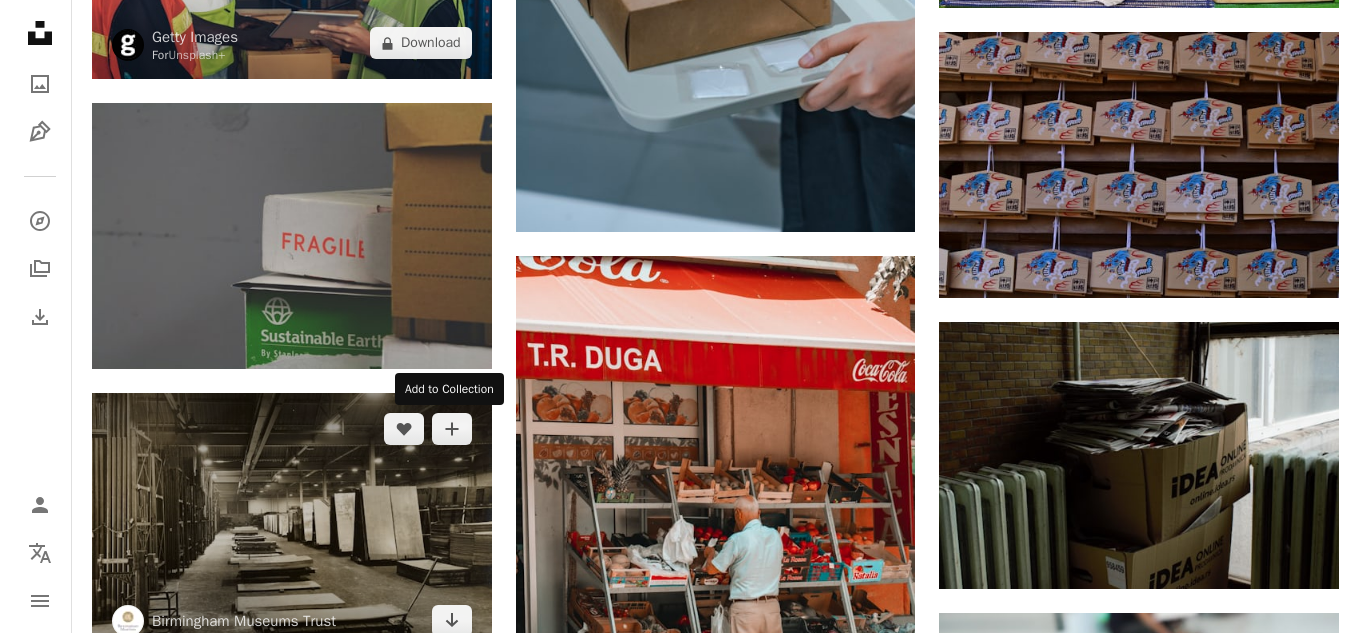 scroll, scrollTop: 2300, scrollLeft: 0, axis: vertical 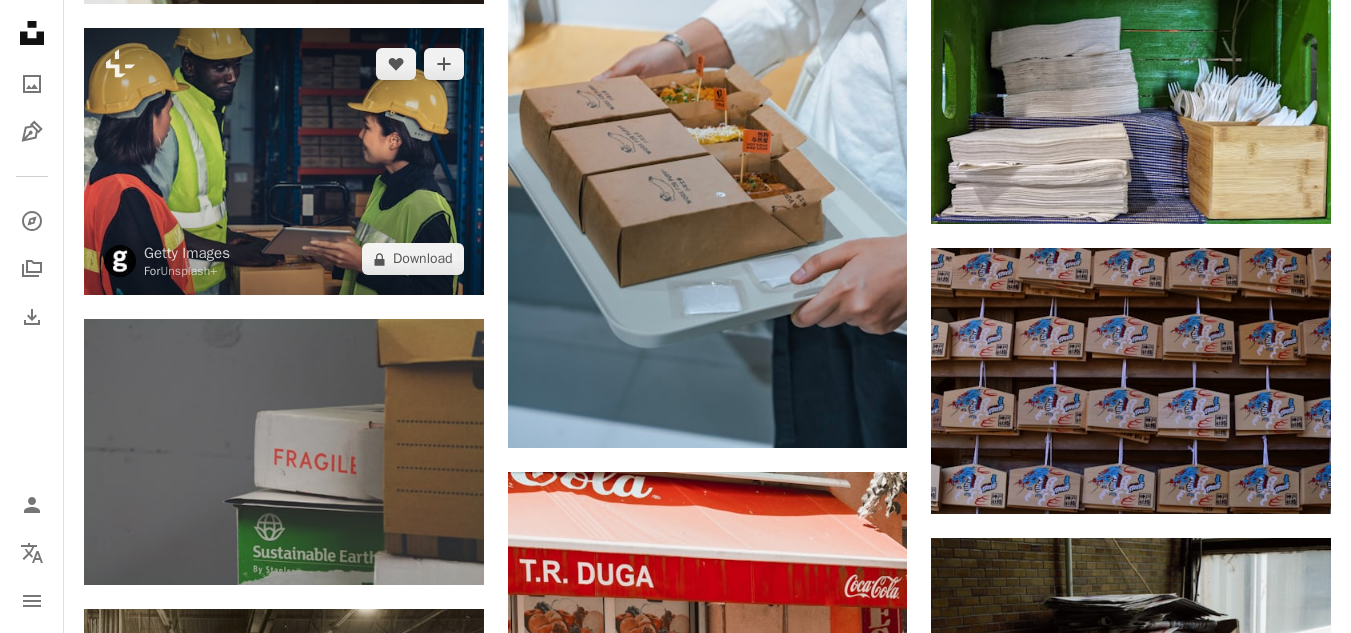 click at bounding box center (284, 161) 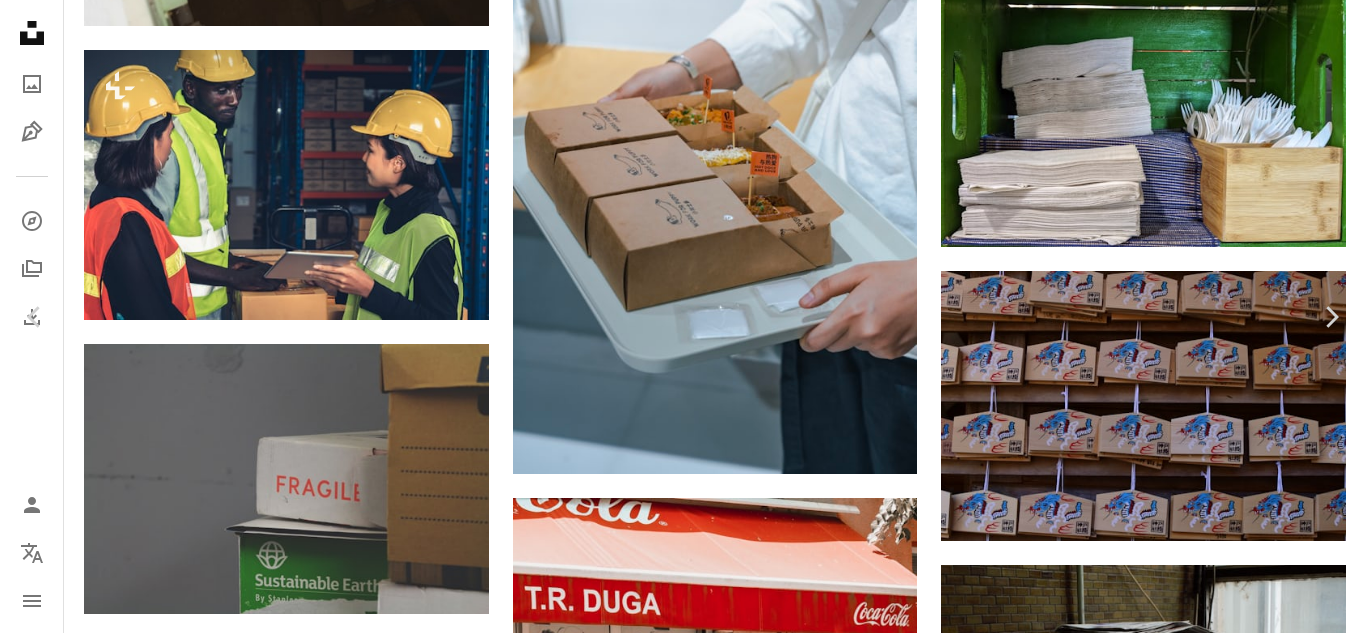 scroll, scrollTop: 4698, scrollLeft: 0, axis: vertical 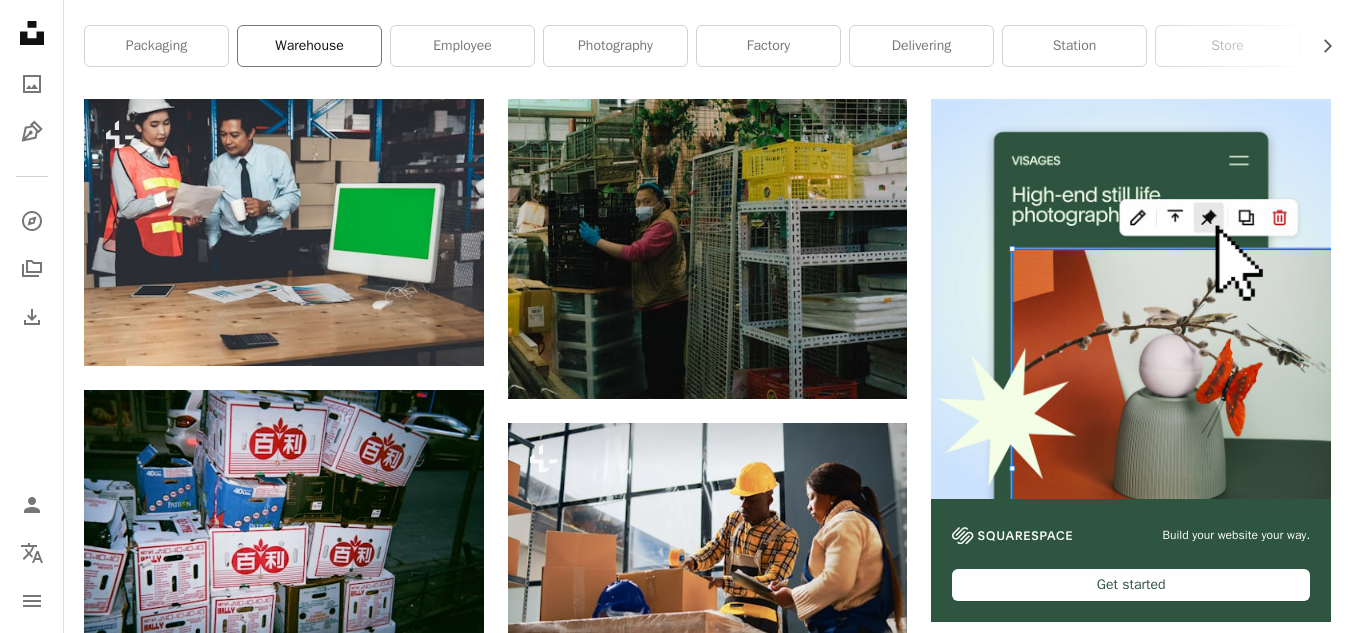 click on "warehouse" at bounding box center (309, 46) 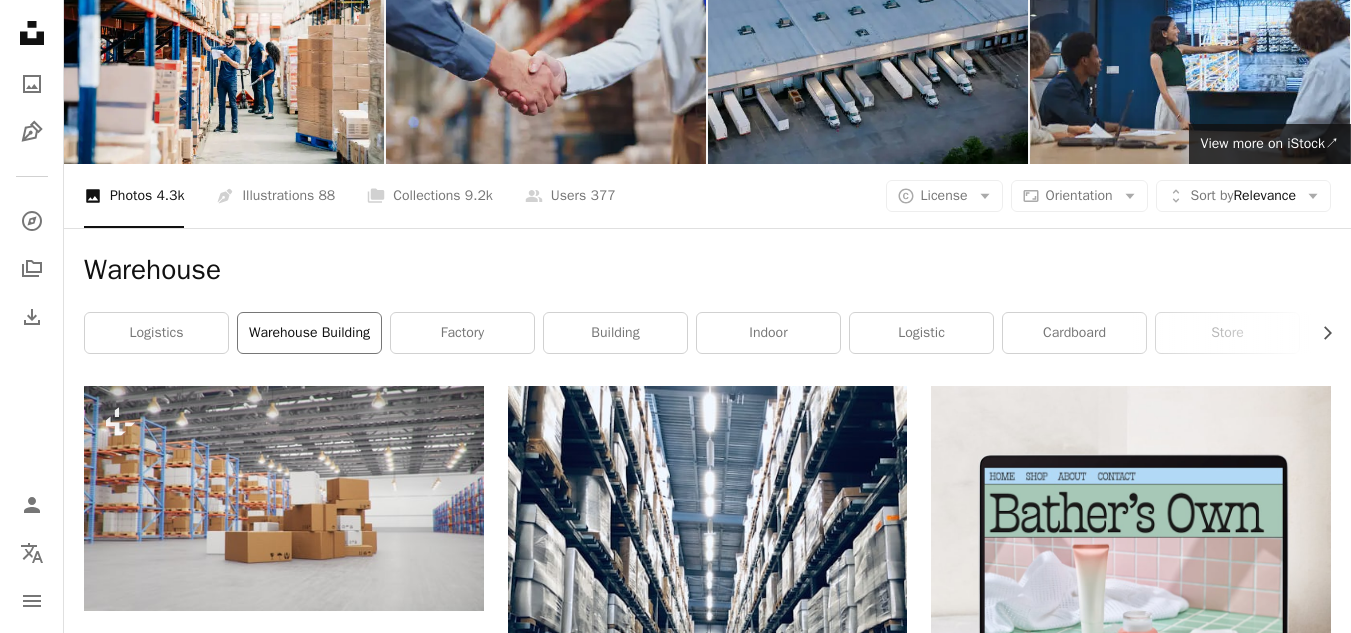 scroll, scrollTop: 100, scrollLeft: 0, axis: vertical 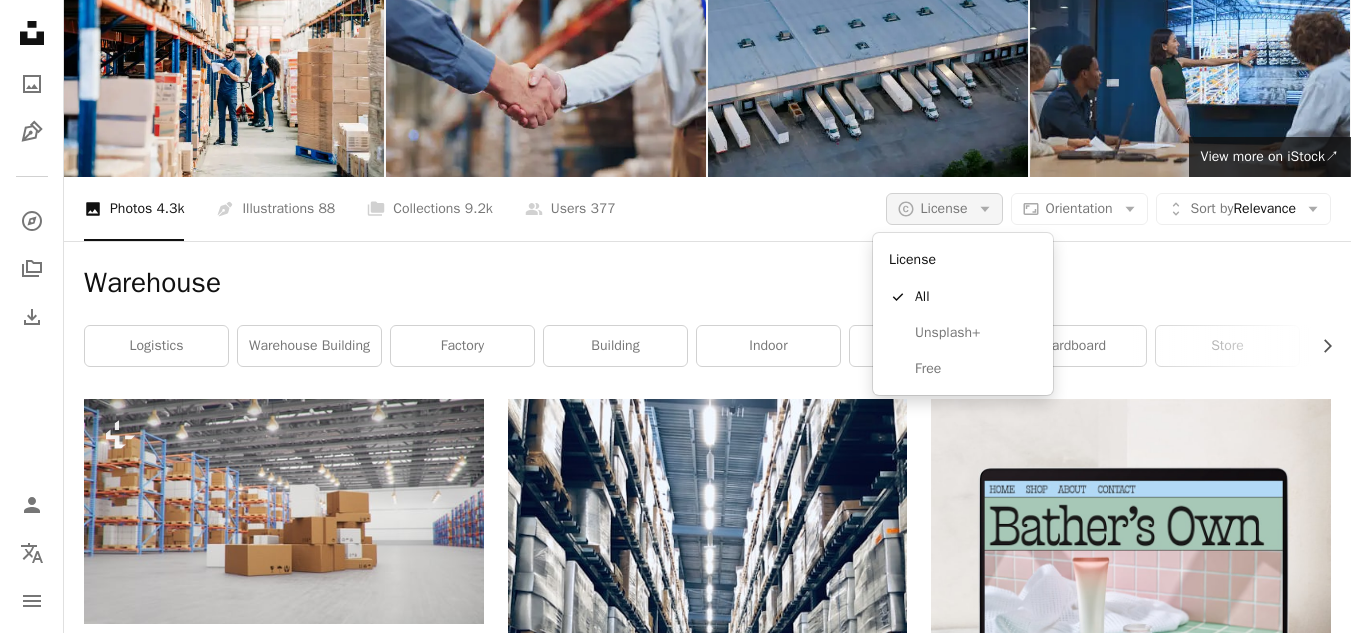 click on "A copyright icon © License Arrow down" at bounding box center (944, 209) 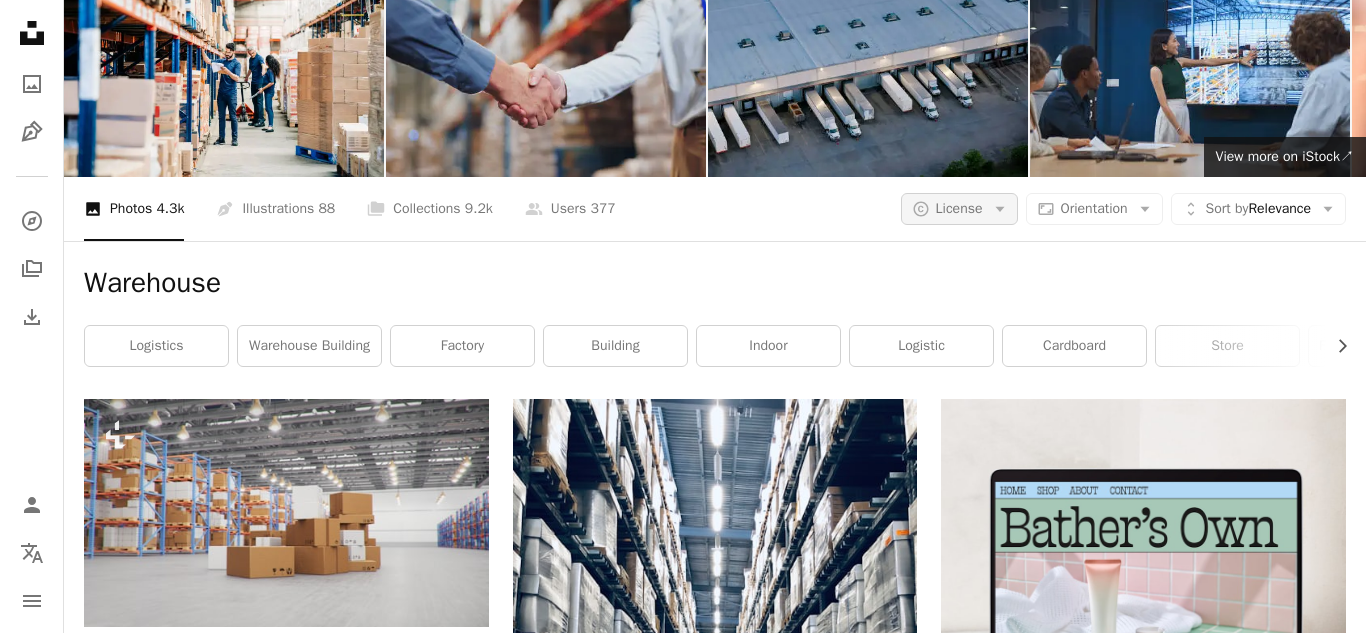 click on "A copyright icon © License Arrow down" at bounding box center (959, 209) 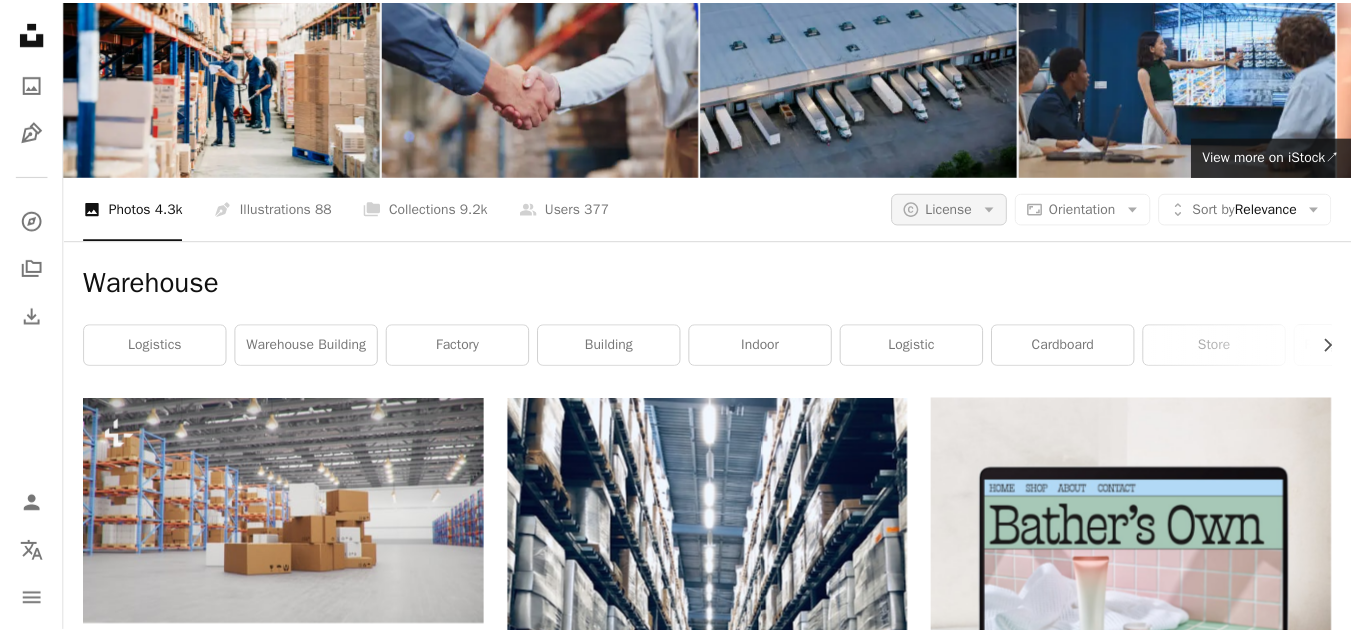 scroll, scrollTop: 100, scrollLeft: 0, axis: vertical 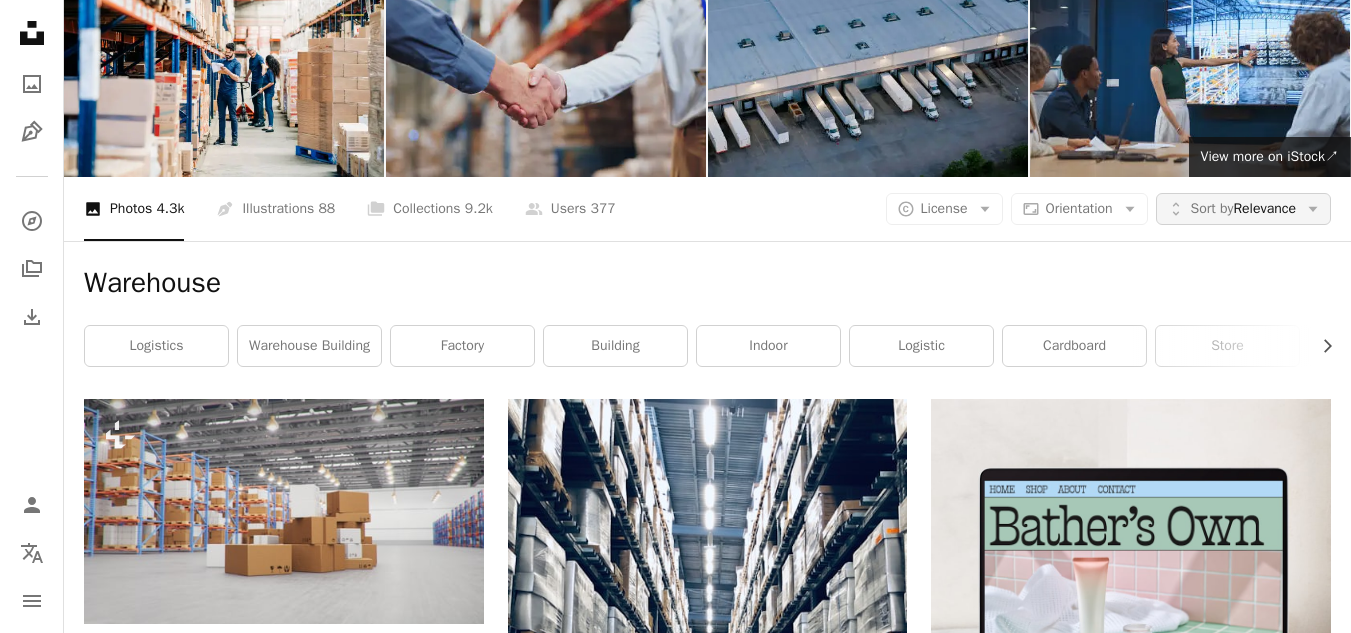 click on "Sort by  Relevance" at bounding box center (1243, 209) 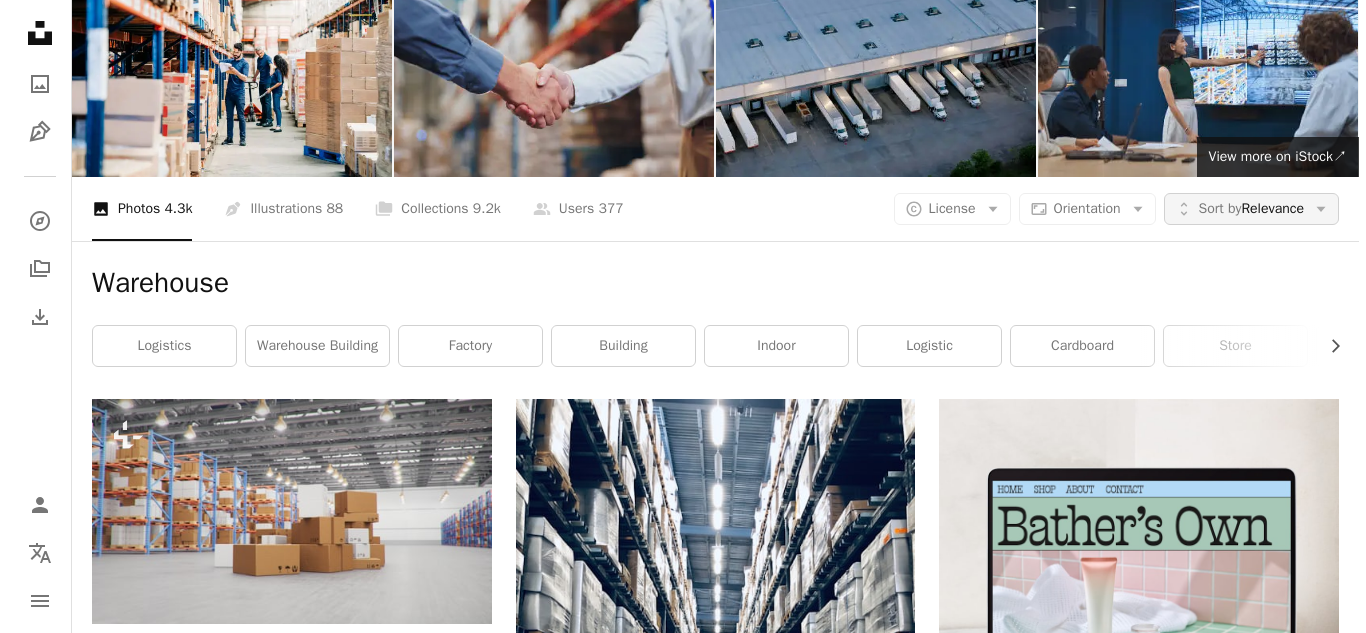 scroll, scrollTop: 0, scrollLeft: 0, axis: both 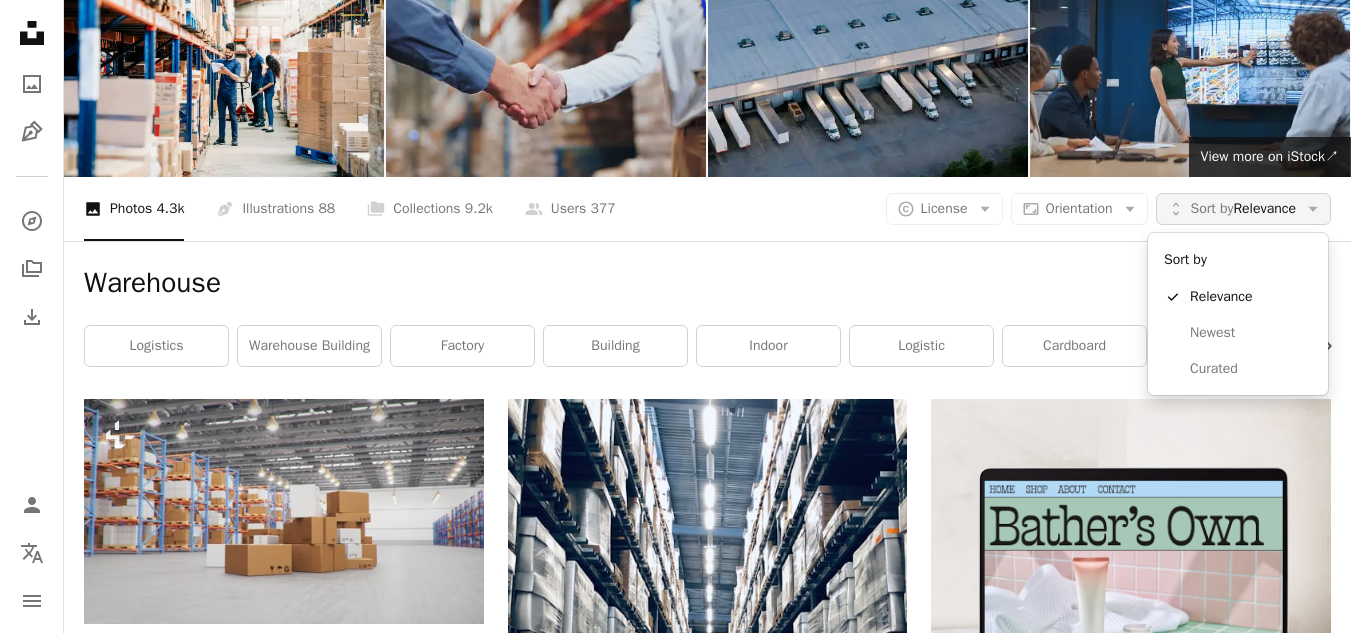 click on "Sort by  Relevance" at bounding box center (1243, 209) 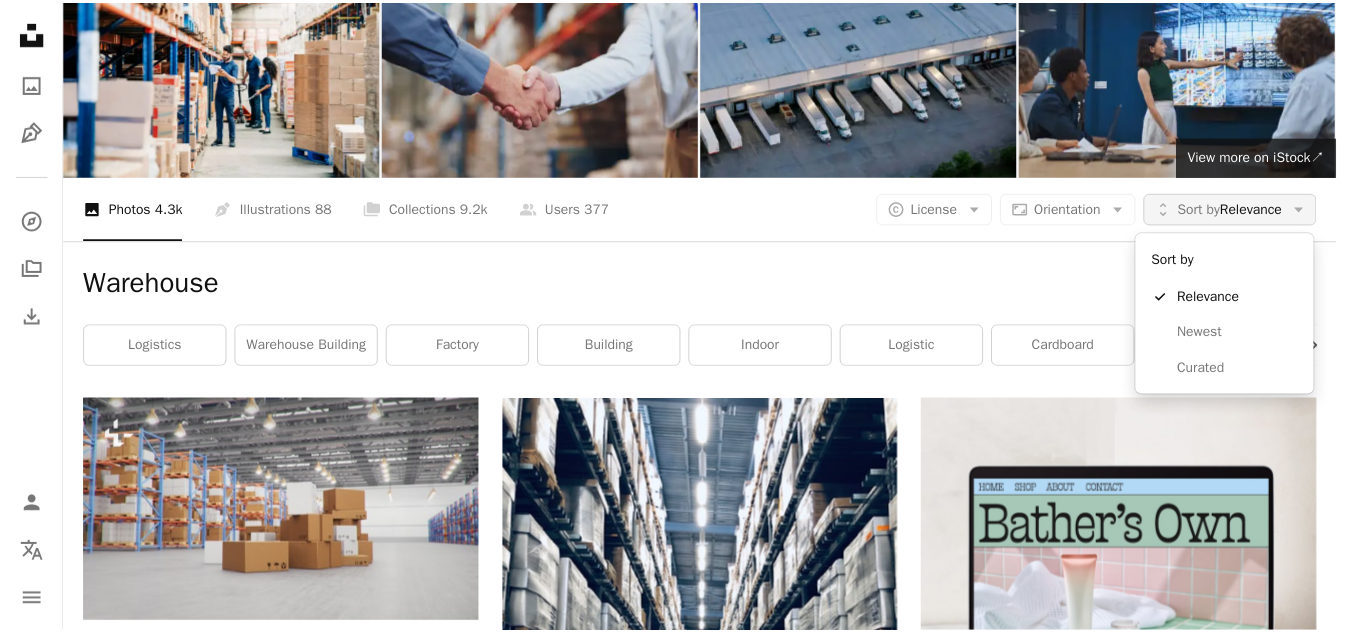 scroll, scrollTop: 100, scrollLeft: 0, axis: vertical 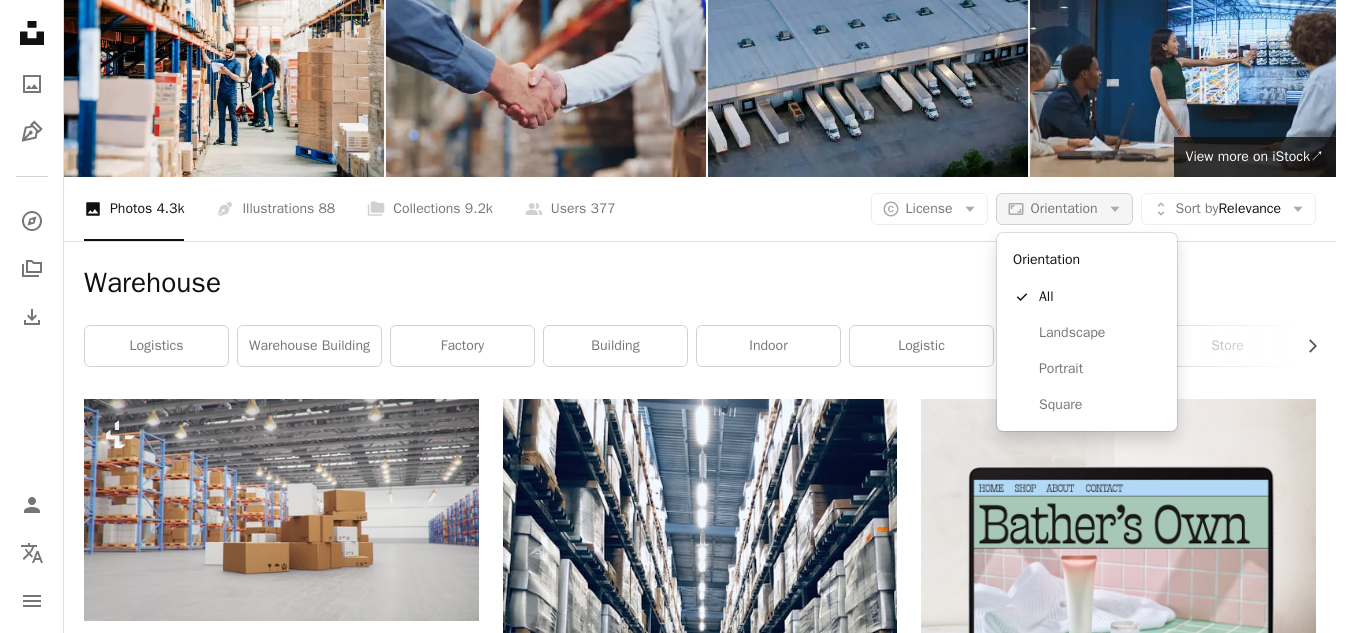 click on "Orientation" at bounding box center [1064, 208] 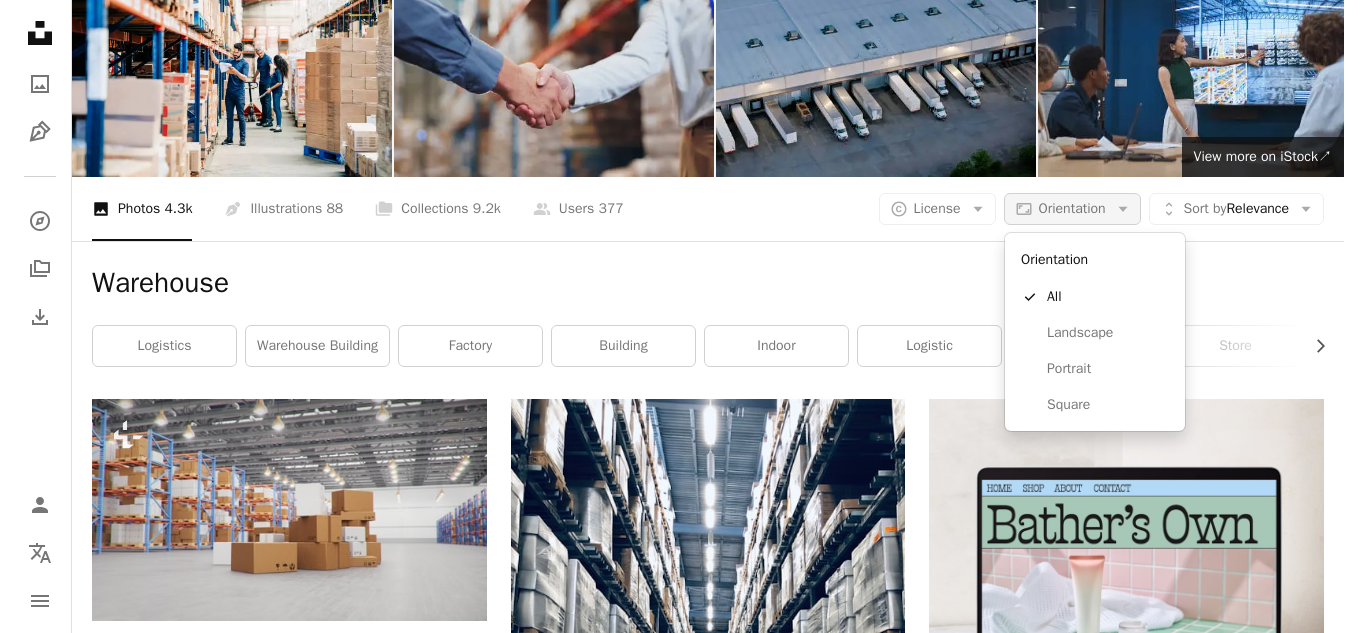 scroll, scrollTop: 0, scrollLeft: 0, axis: both 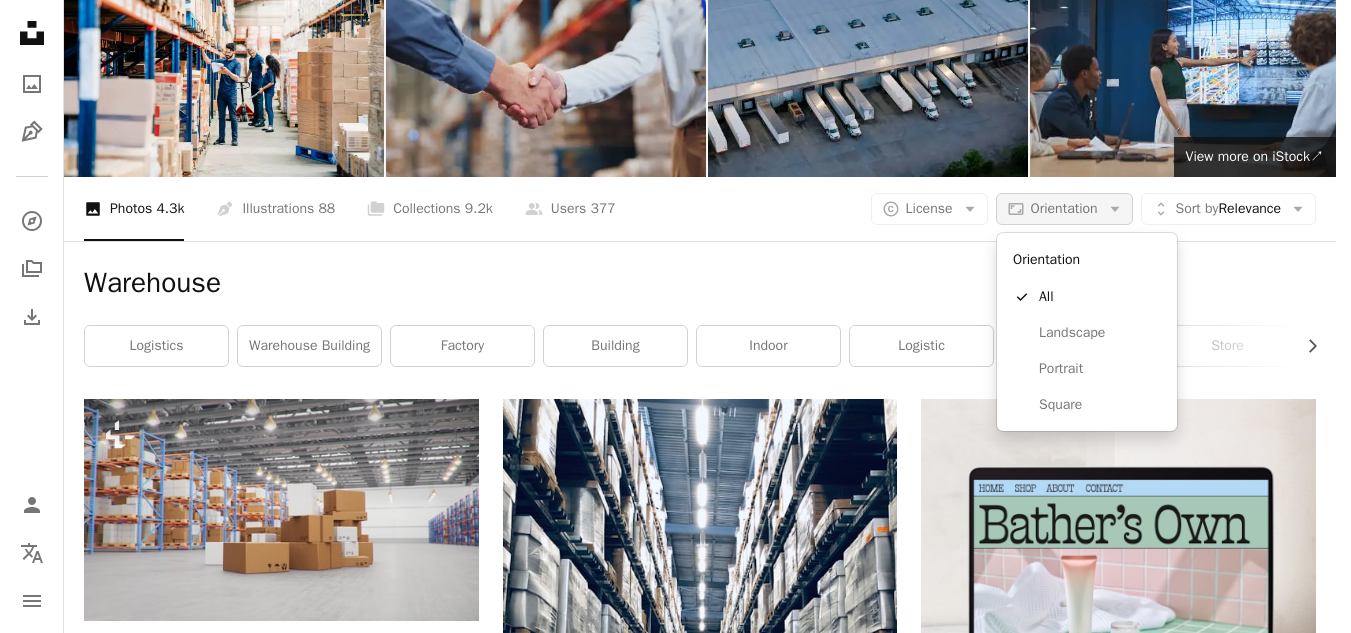 click on "Orientation" at bounding box center [1064, 208] 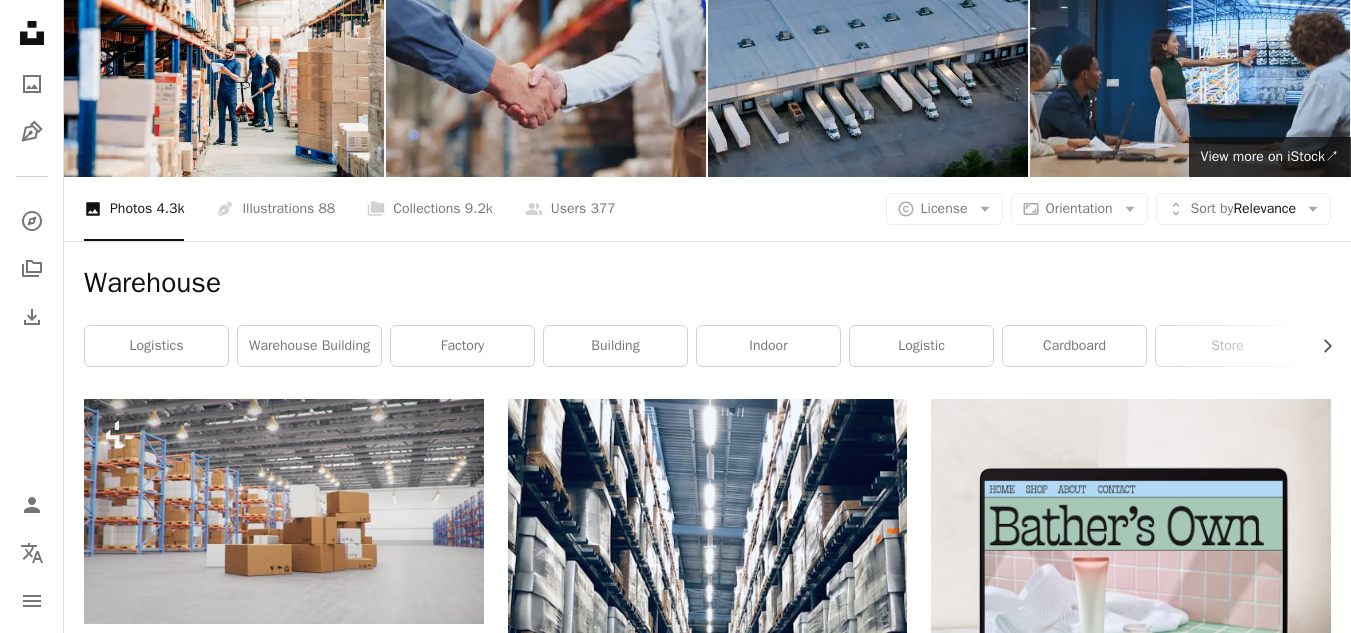scroll, scrollTop: 0, scrollLeft: 0, axis: both 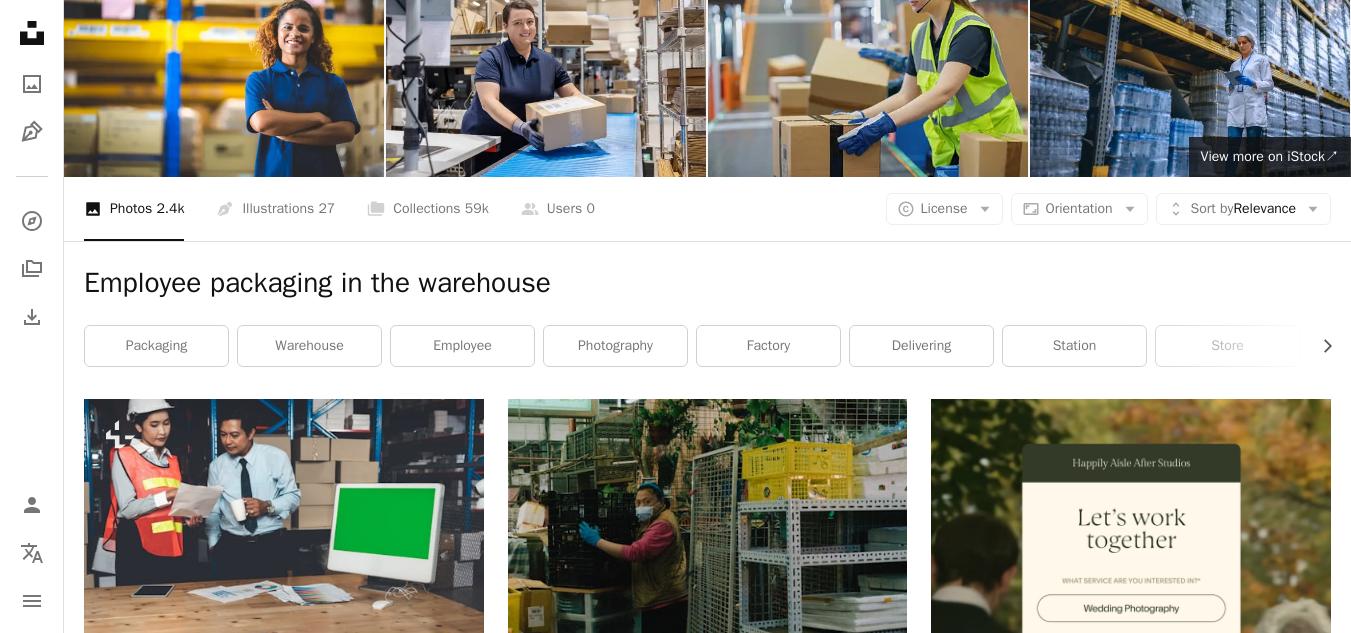 click at bounding box center (284, 2361) 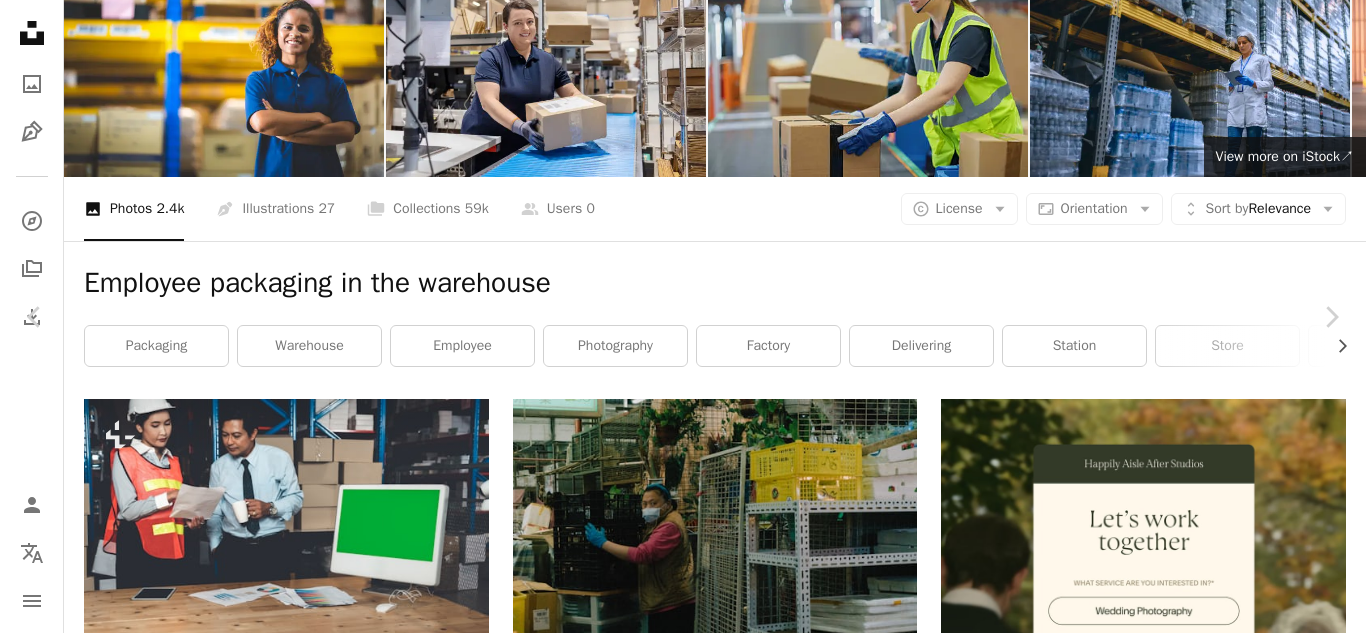 scroll, scrollTop: 1300, scrollLeft: 0, axis: vertical 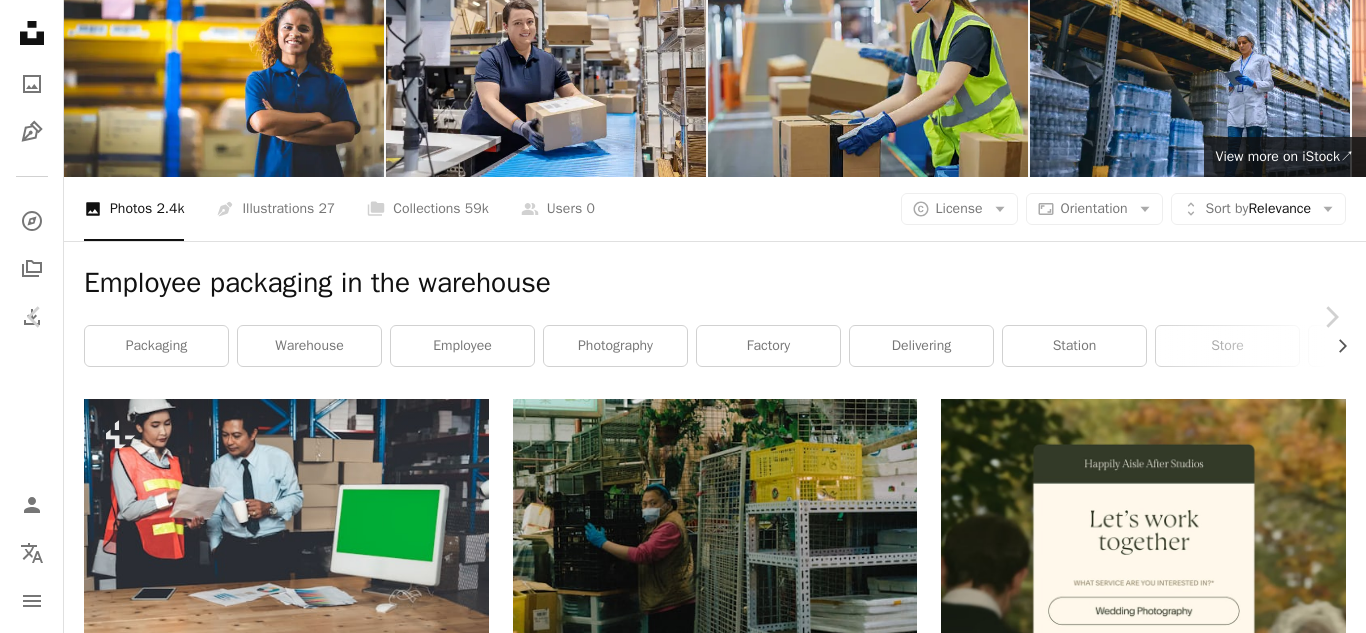 click on "Plus sign for Unsplash+ A heart A plus sign Getty Images For  Unsplash+ A lock Download Plus sign for Unsplash+ A heart A plus sign Getty Images For  Unsplash+ A lock Download Plus sign for Unsplash+ A heart A plus sign Getty Images For  Unsplash+ A lock Download Plus sign for Unsplash+ A heart A plus sign Getty Images For  Unsplash+ A lock Download Plus sign for Unsplash+ A heart A plus sign Getty Images For  Unsplash+ A lock Download Plus sign for Unsplash+ A heart A plus sign Getty Images For  Unsplash+ A lock Download Plus sign for Unsplash+ A heart A plus sign Getty Images For  Unsplash+ A lock Download Plus sign for Unsplash+ A heart A plus sign Getty Images For  Unsplash+ A lock Download Plus sign for Unsplash+ A heart A plus sign Getty Images For  Unsplash+ A lock Download Plus sign for Unsplash+ A heart A plus sign Getty Images For  Unsplash+ A lock Download Plus sign for Unsplash+ A heart A plus sign Getty Images For  Unsplash+ A lock Download Plus sign for Unsplash+ A heart A plus sign Getty Images" at bounding box center (675, 13093) 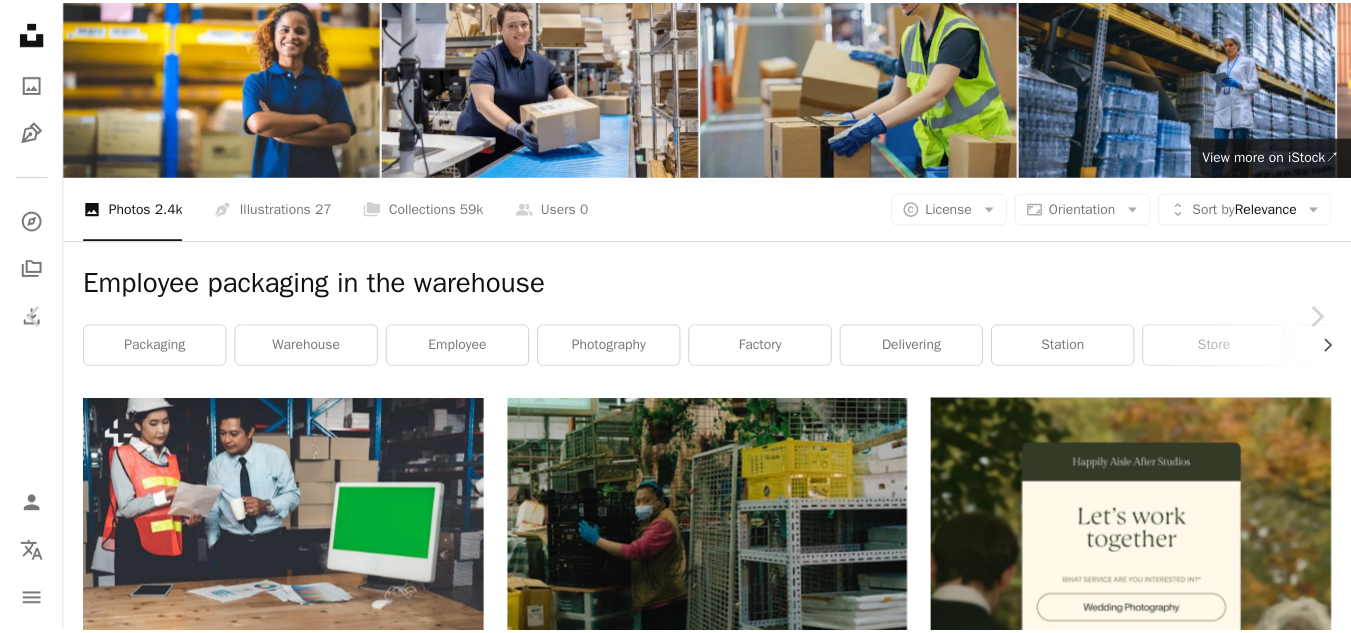 scroll, scrollTop: 300, scrollLeft: 0, axis: vertical 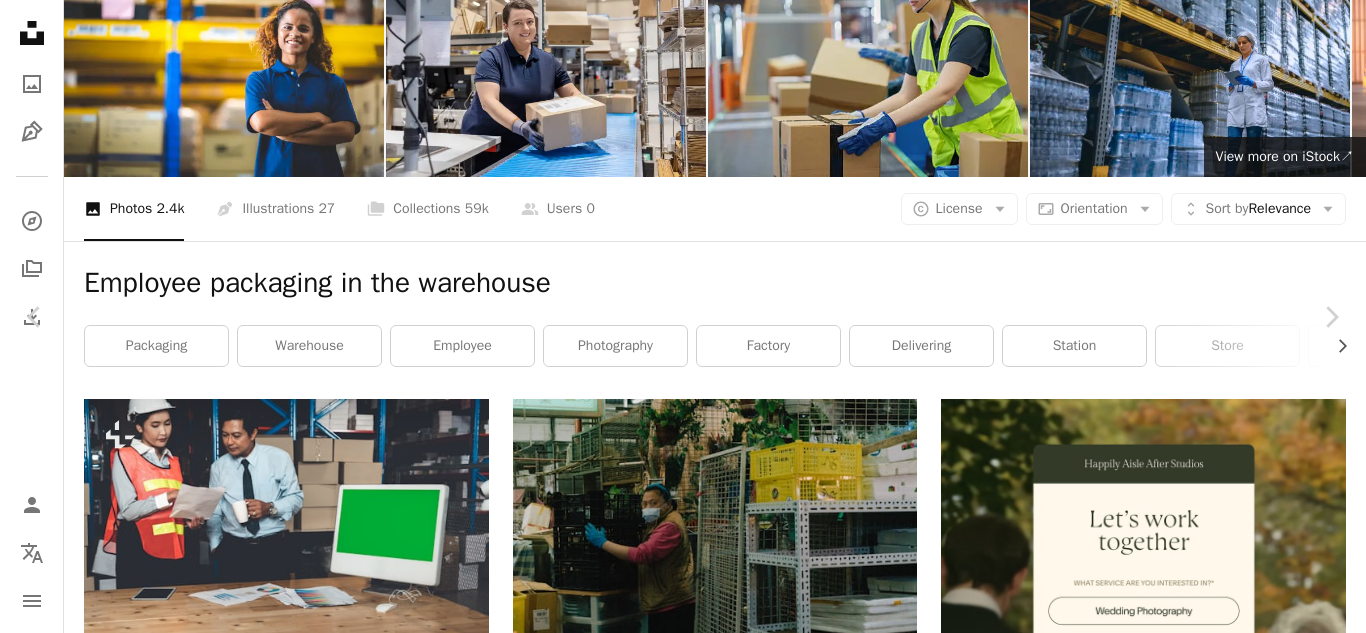 click on "An X shape" at bounding box center [20, 20] 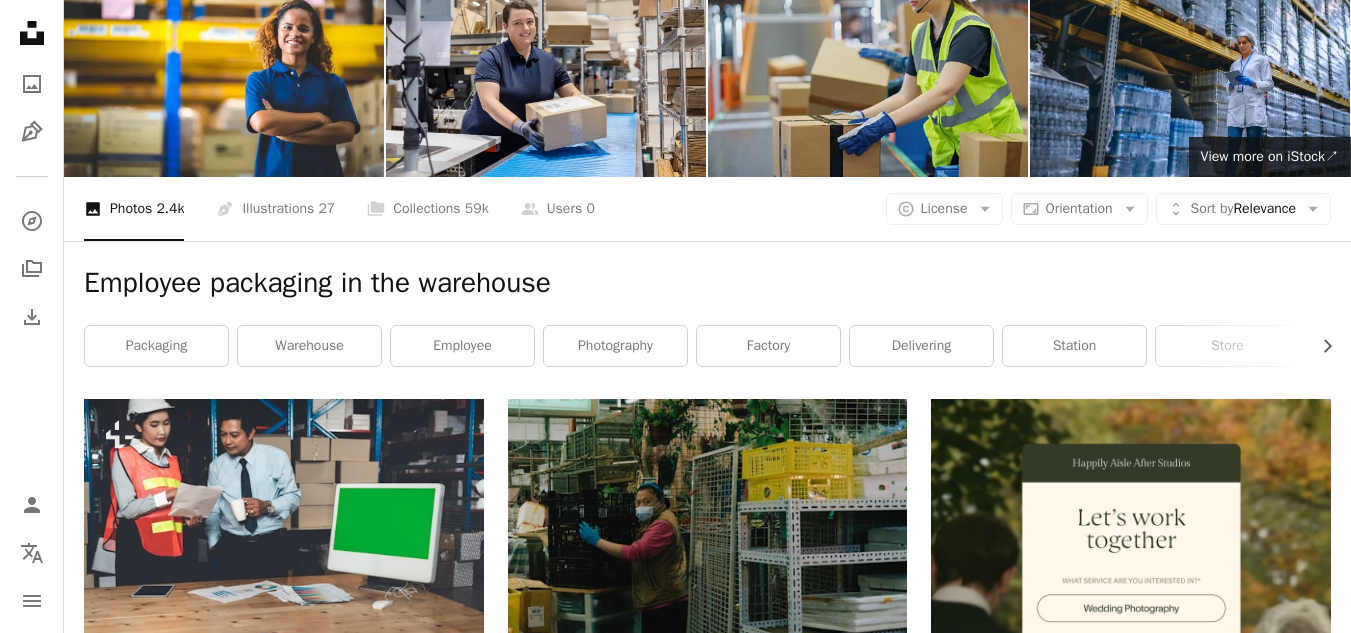 scroll, scrollTop: 0, scrollLeft: 0, axis: both 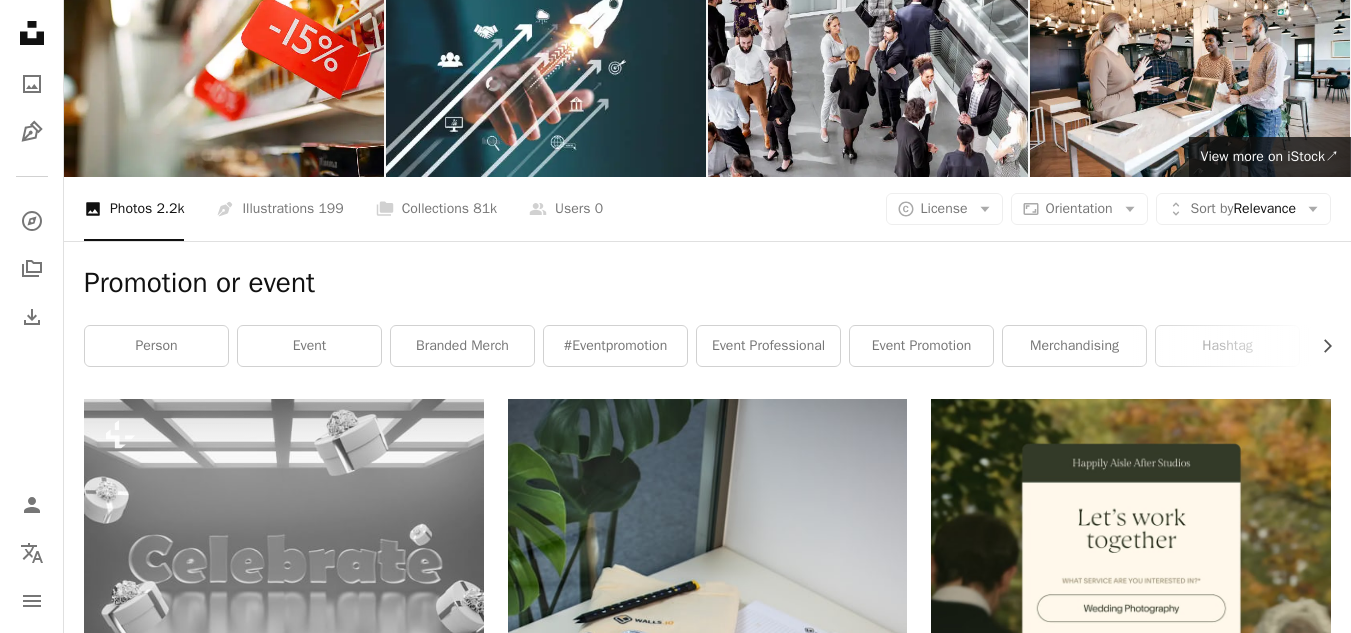click on "Load more" at bounding box center [707, 3616] 